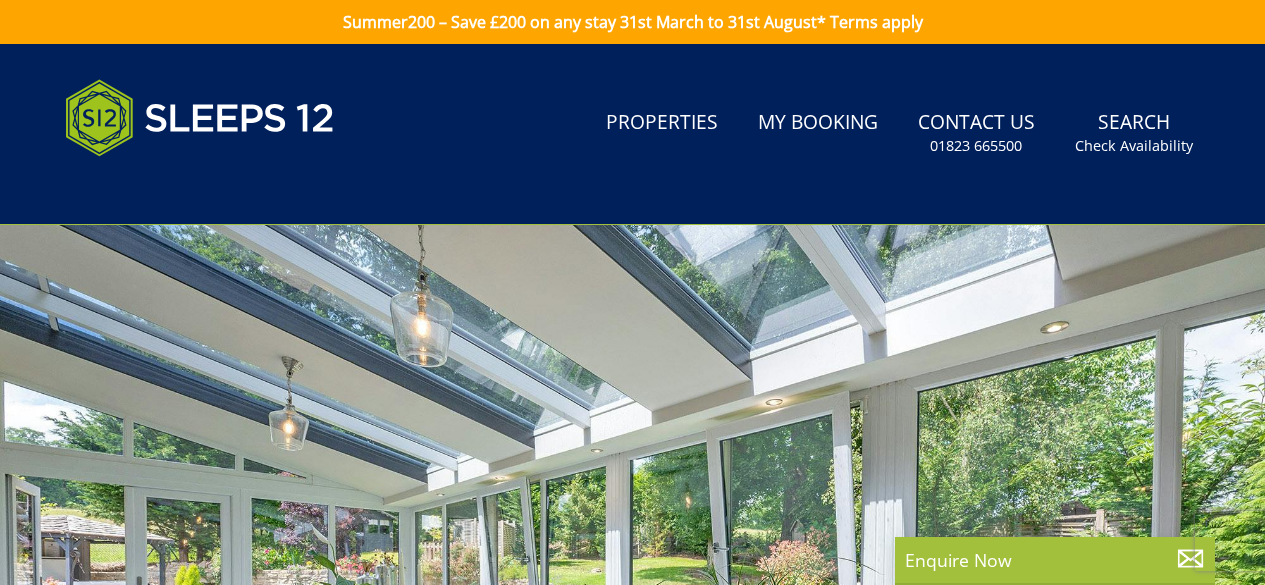 scroll, scrollTop: 0, scrollLeft: 0, axis: both 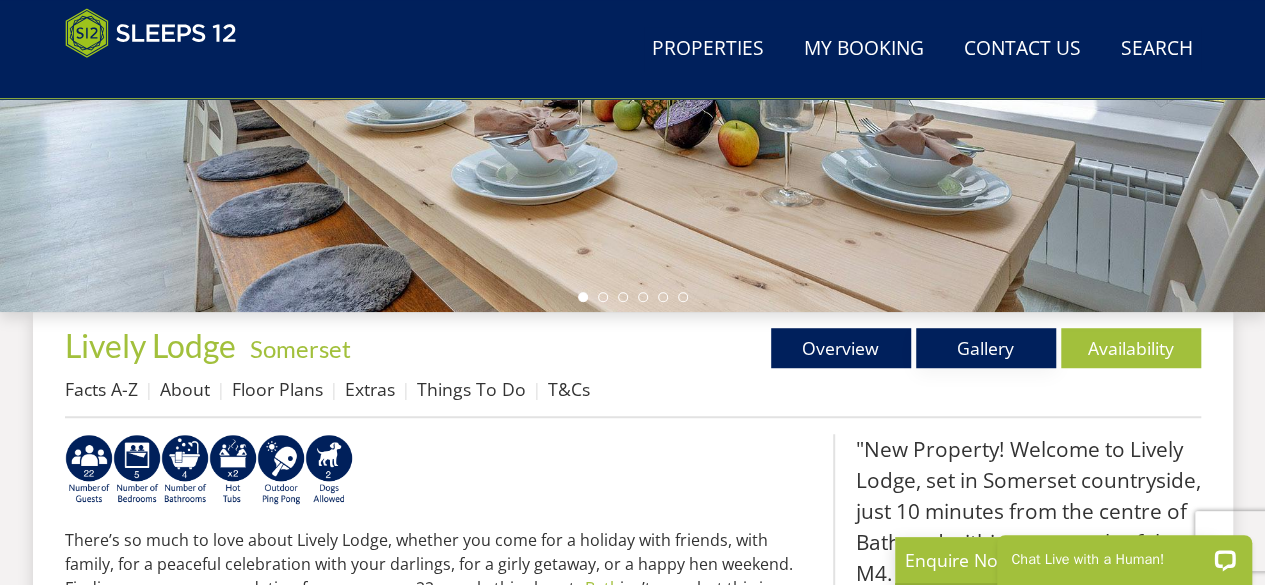 drag, startPoint x: 995, startPoint y: 340, endPoint x: 933, endPoint y: 281, distance: 85.58621 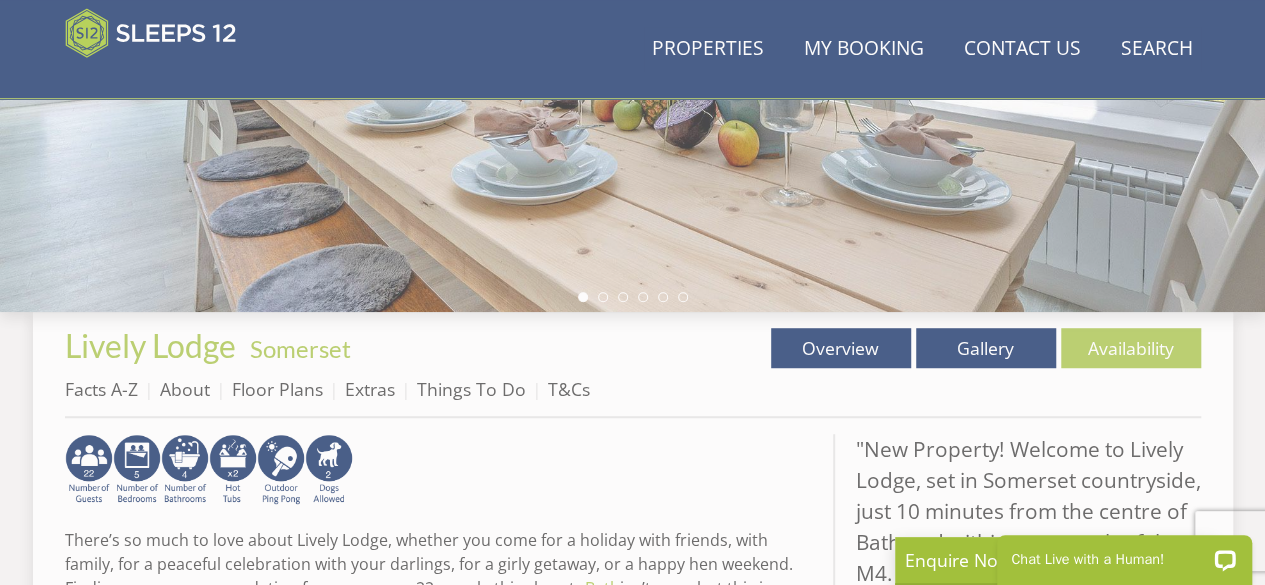 scroll, scrollTop: 0, scrollLeft: 0, axis: both 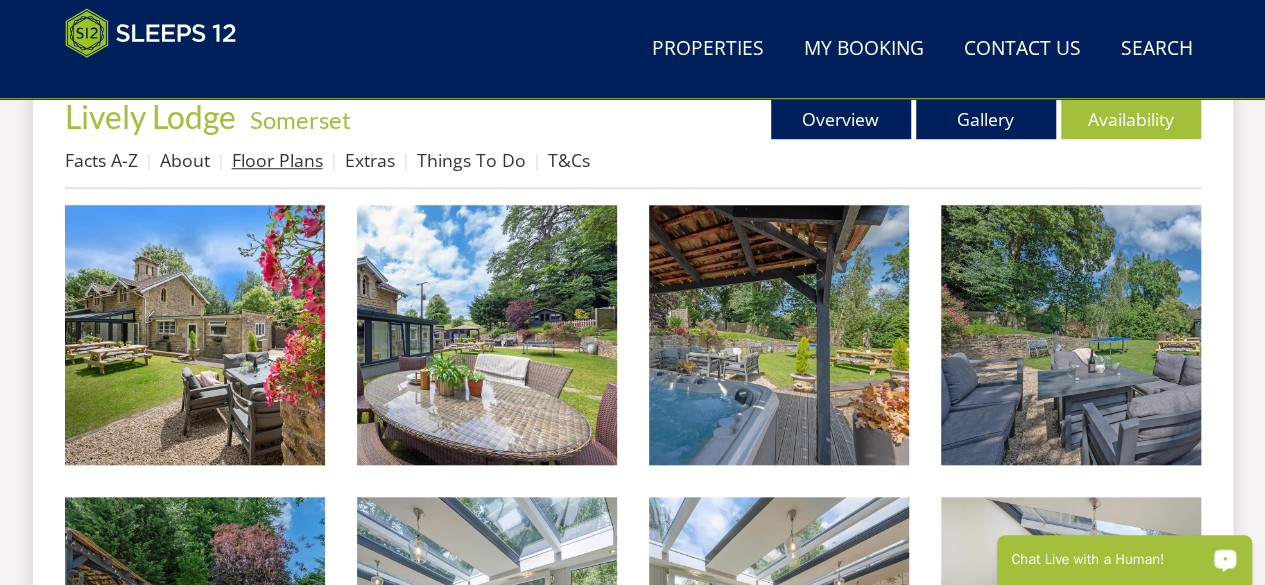 click on "Floor Plans" at bounding box center (277, 160) 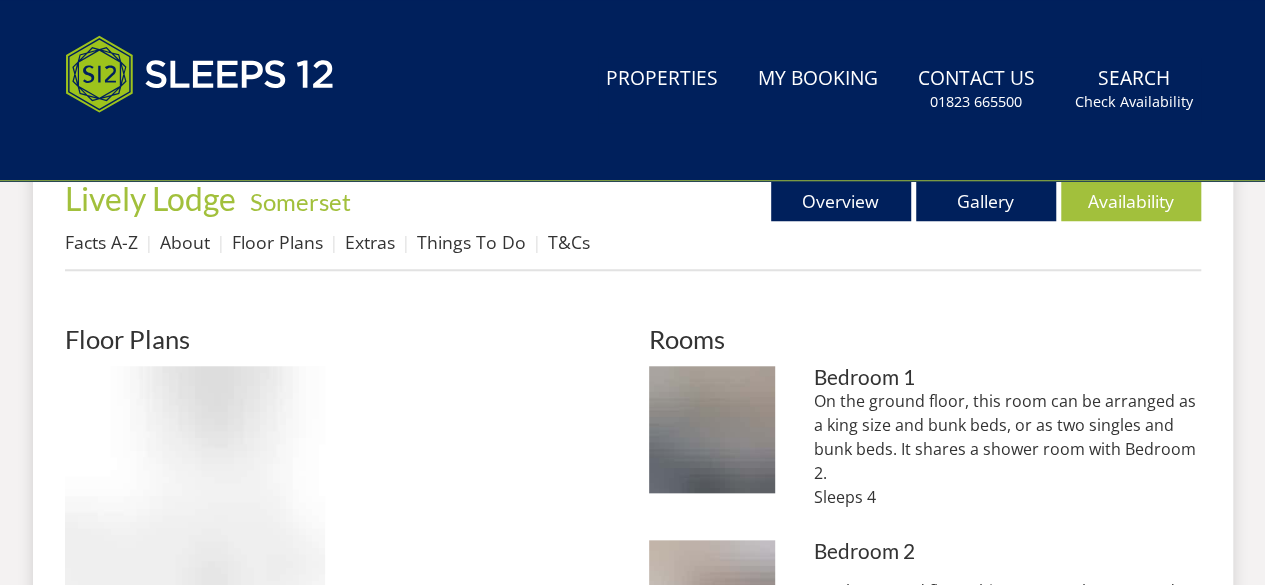 scroll, scrollTop: 0, scrollLeft: 0, axis: both 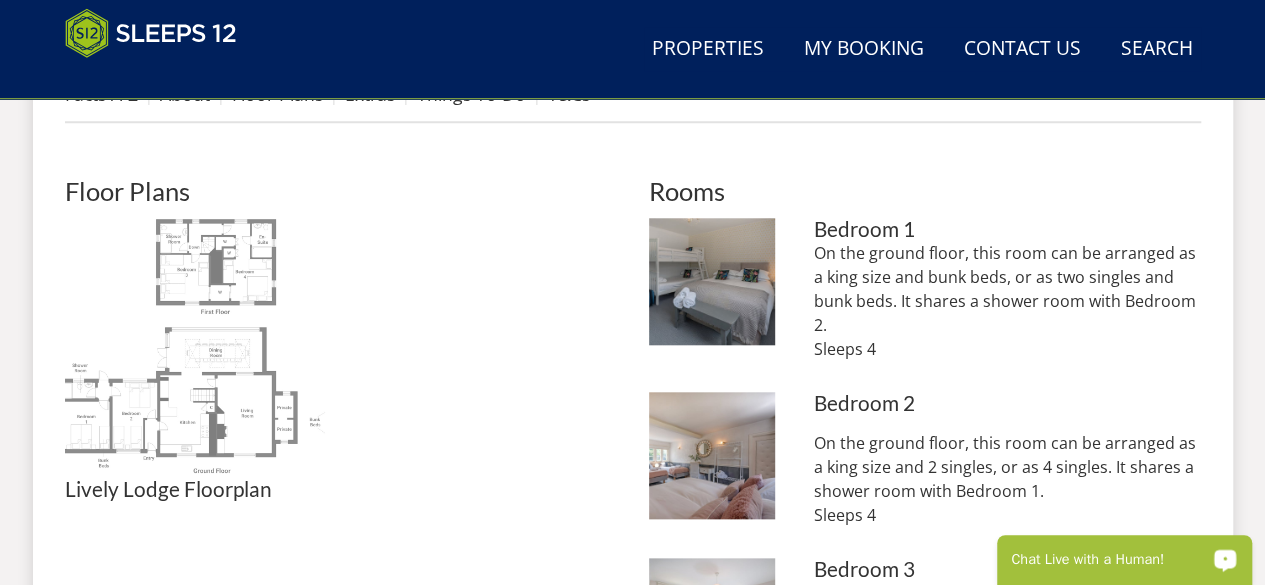 click at bounding box center [195, 348] 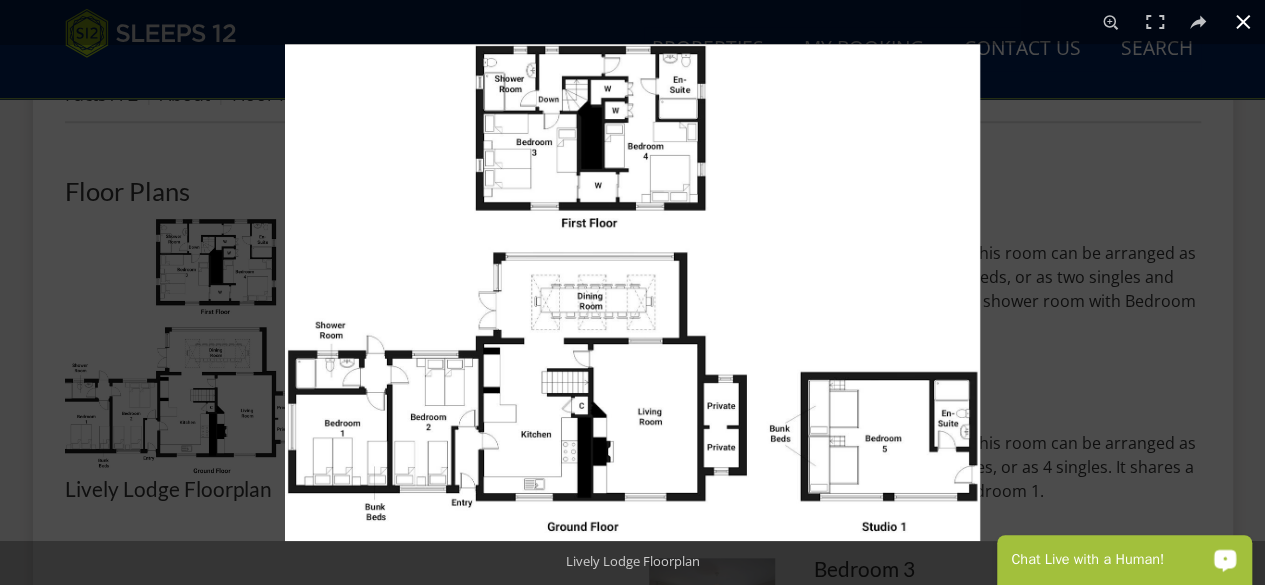 click at bounding box center [917, 336] 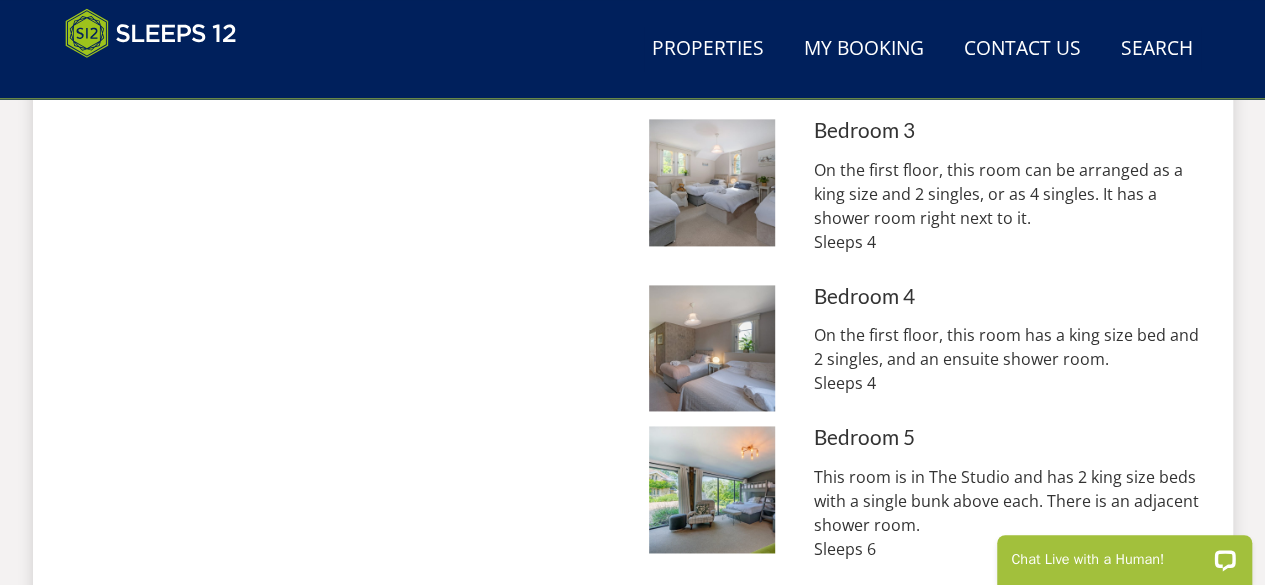 scroll, scrollTop: 1238, scrollLeft: 0, axis: vertical 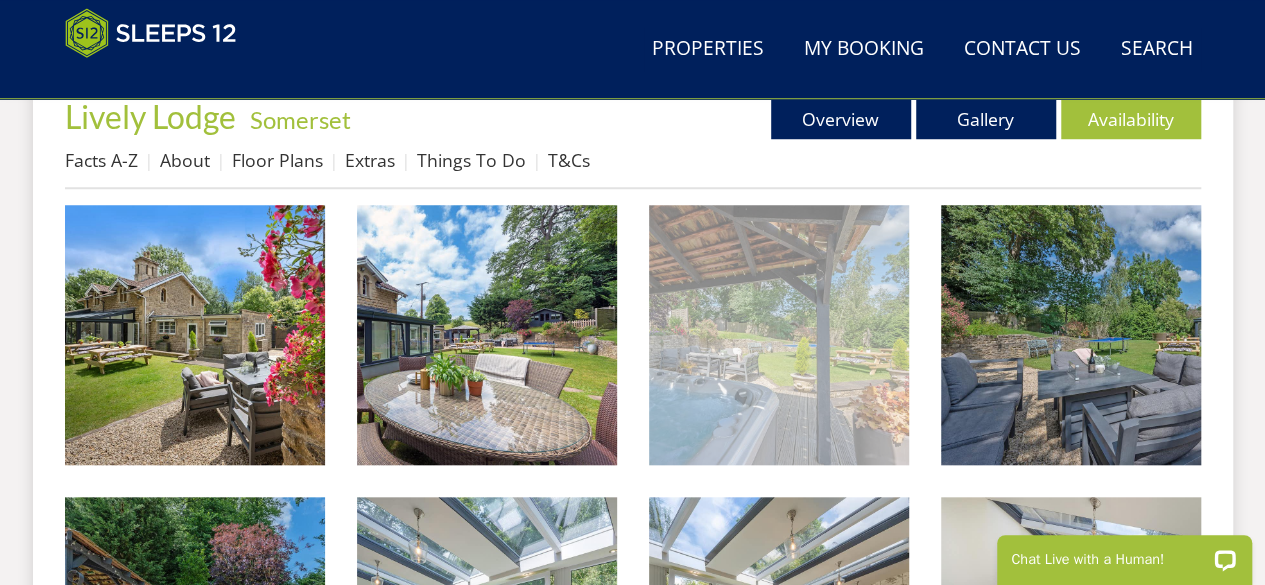 click at bounding box center [779, 335] 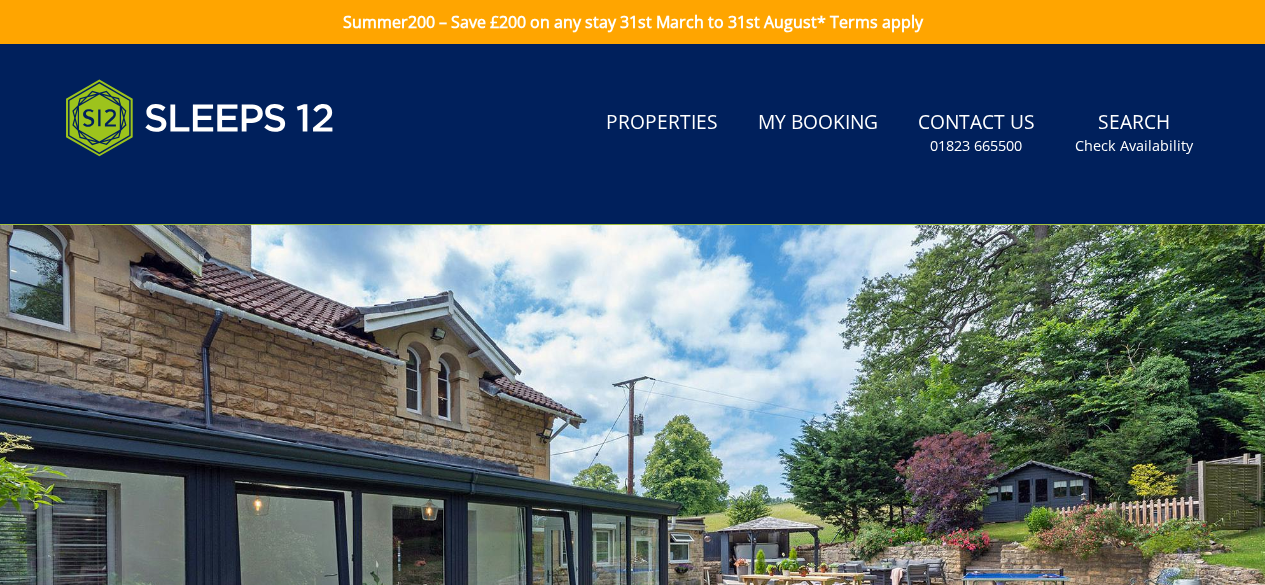 scroll, scrollTop: 0, scrollLeft: 0, axis: both 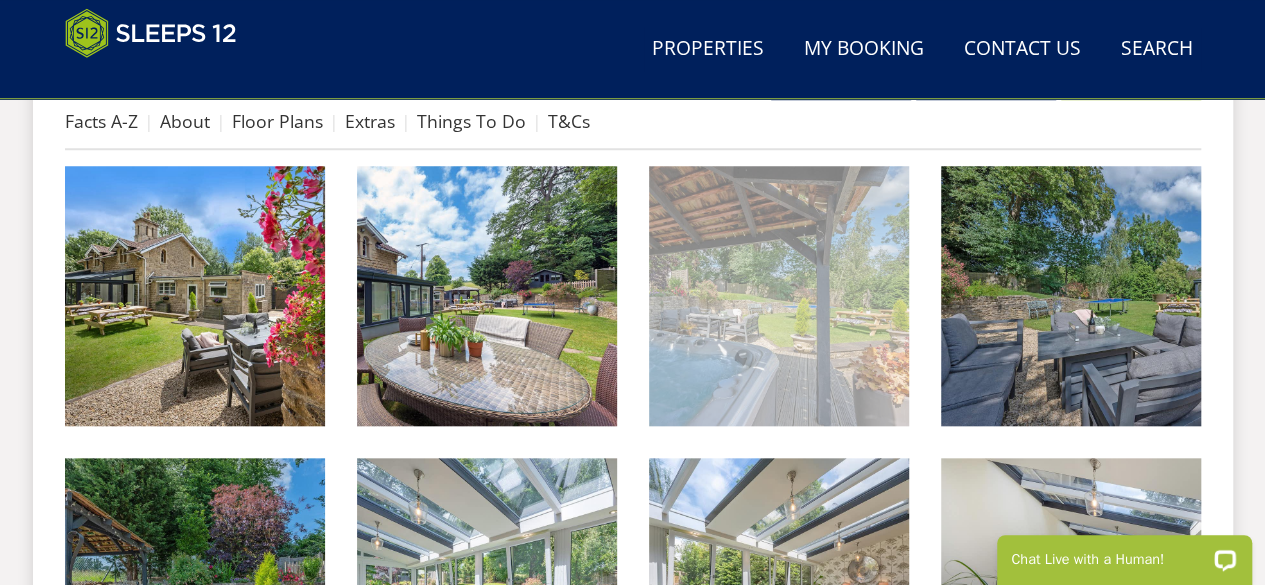 click at bounding box center [779, 296] 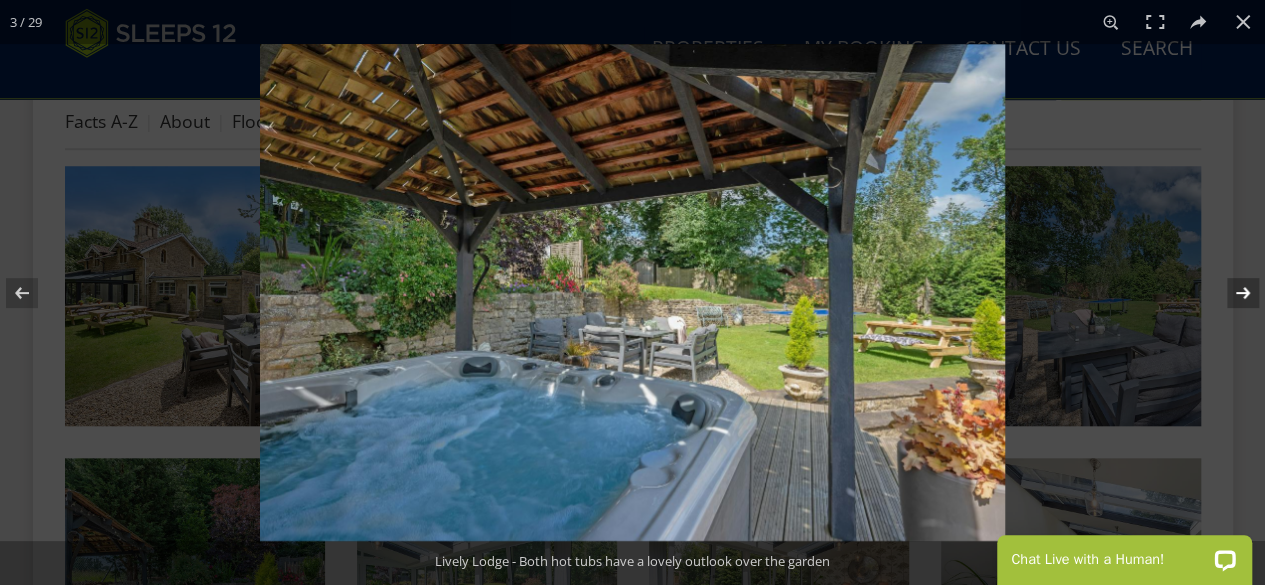 click at bounding box center (1230, 293) 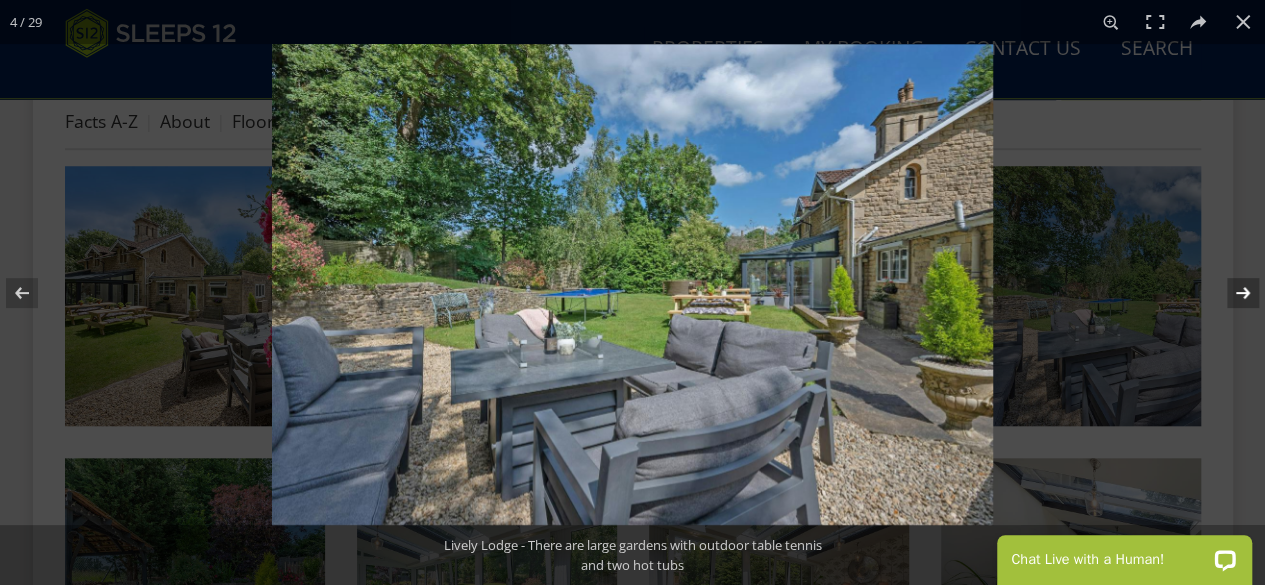 click at bounding box center [1230, 293] 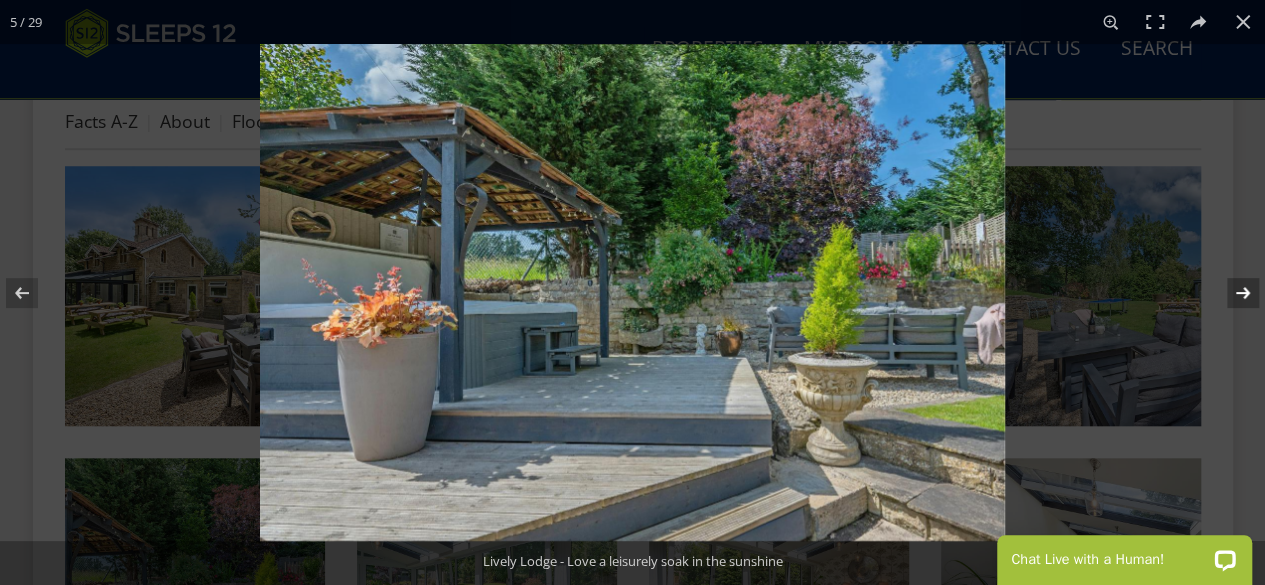 click at bounding box center (1230, 293) 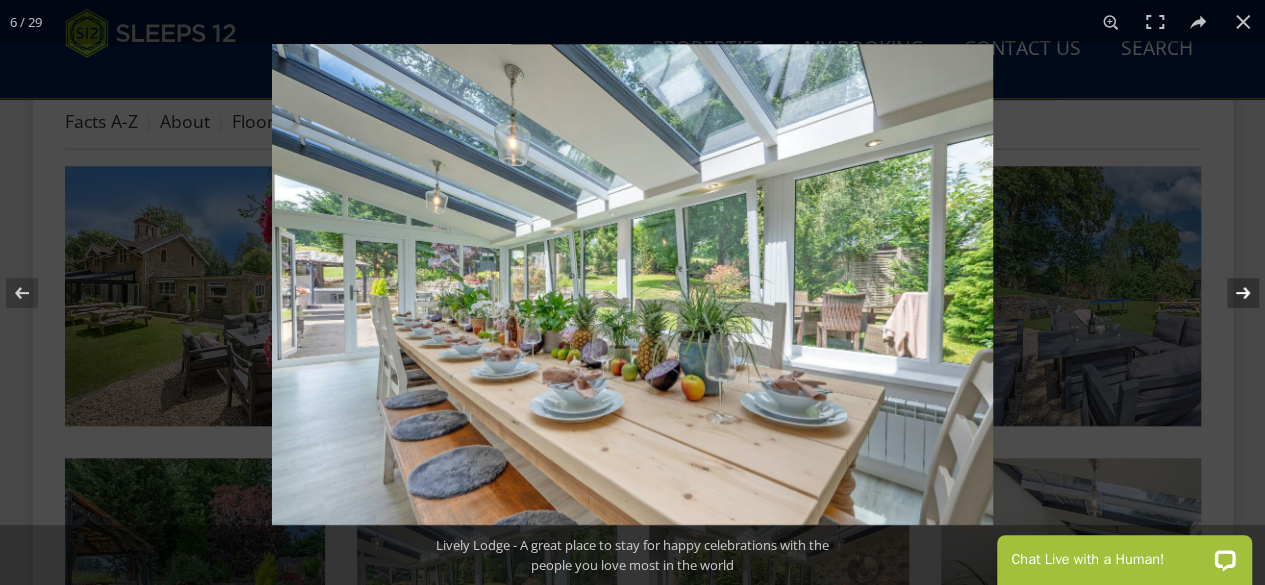 click at bounding box center [1230, 293] 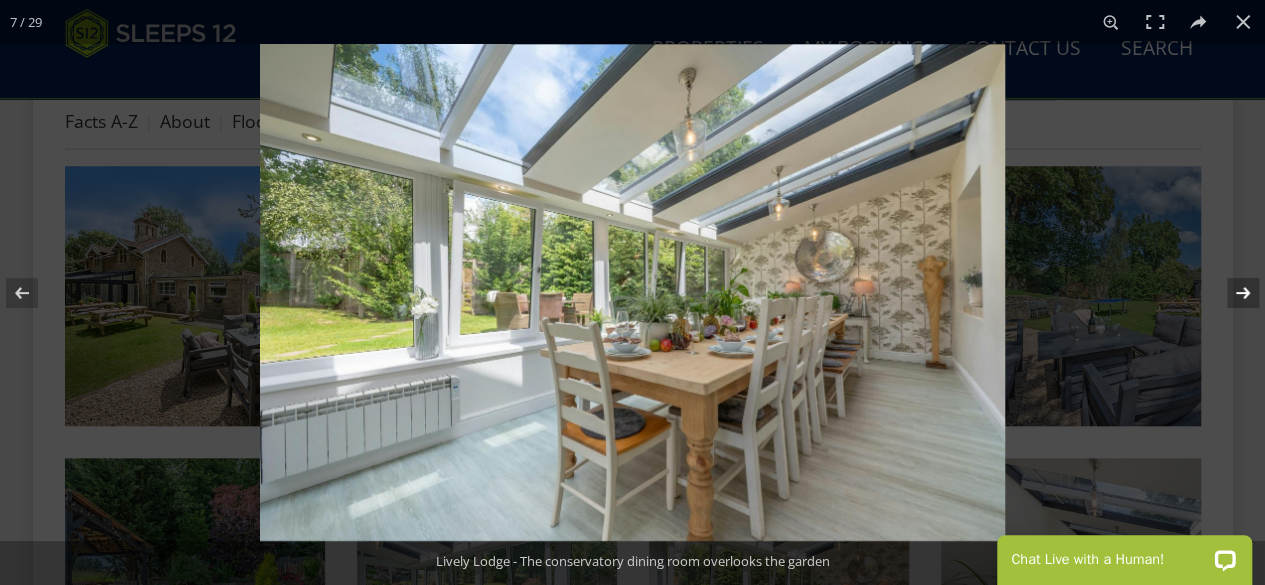click at bounding box center [1230, 293] 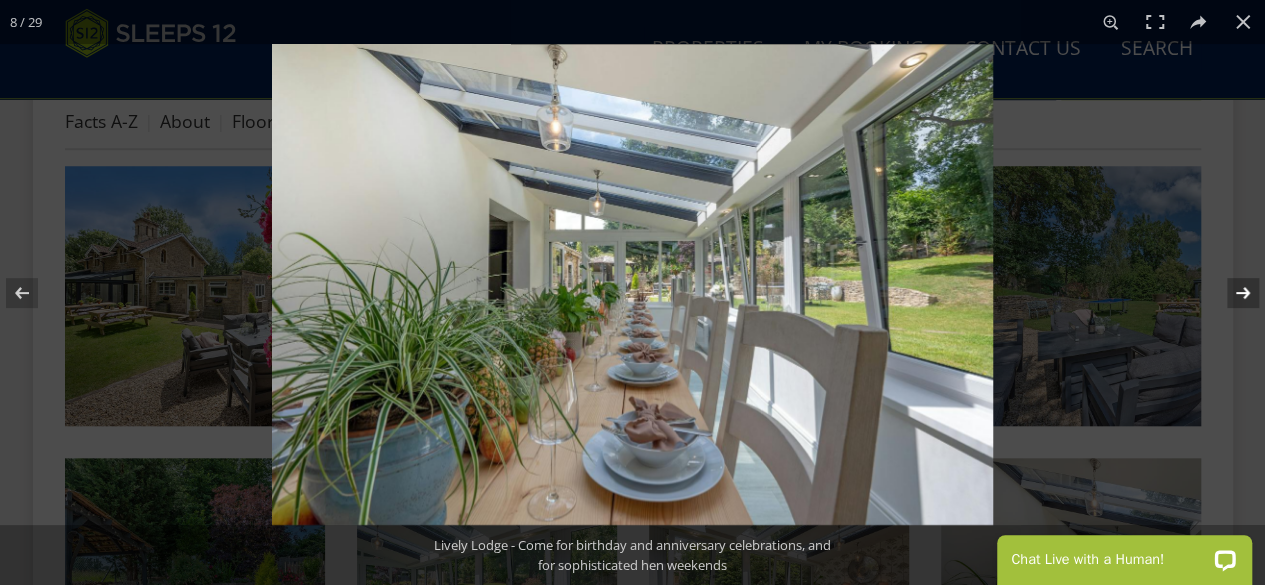 click at bounding box center [1230, 293] 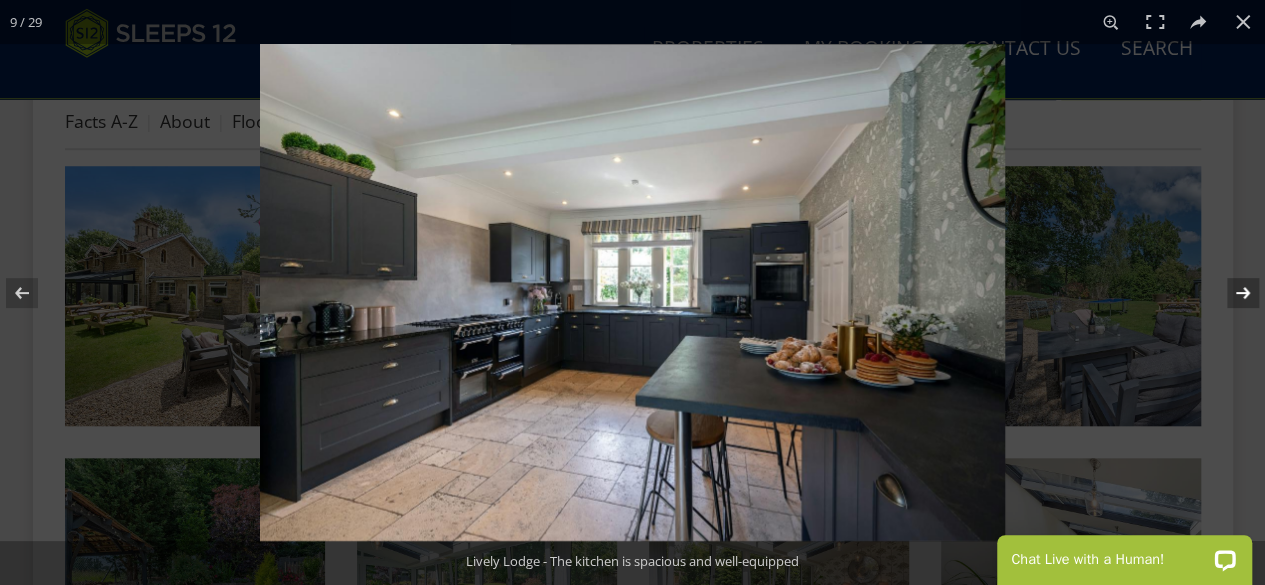 click at bounding box center (1230, 293) 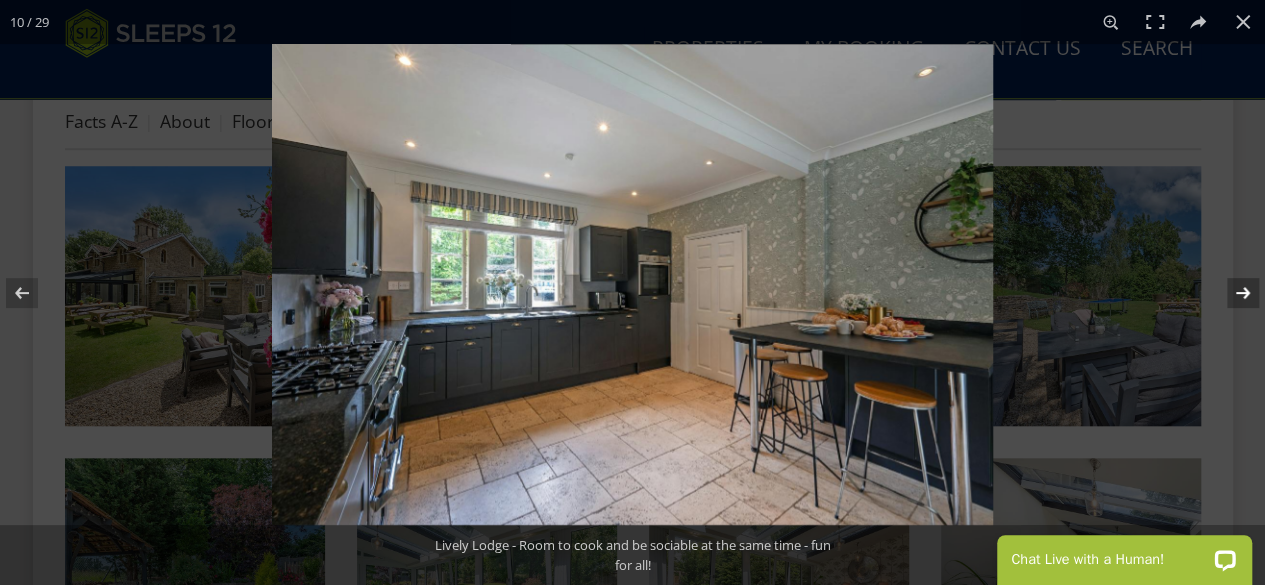 click at bounding box center [1230, 293] 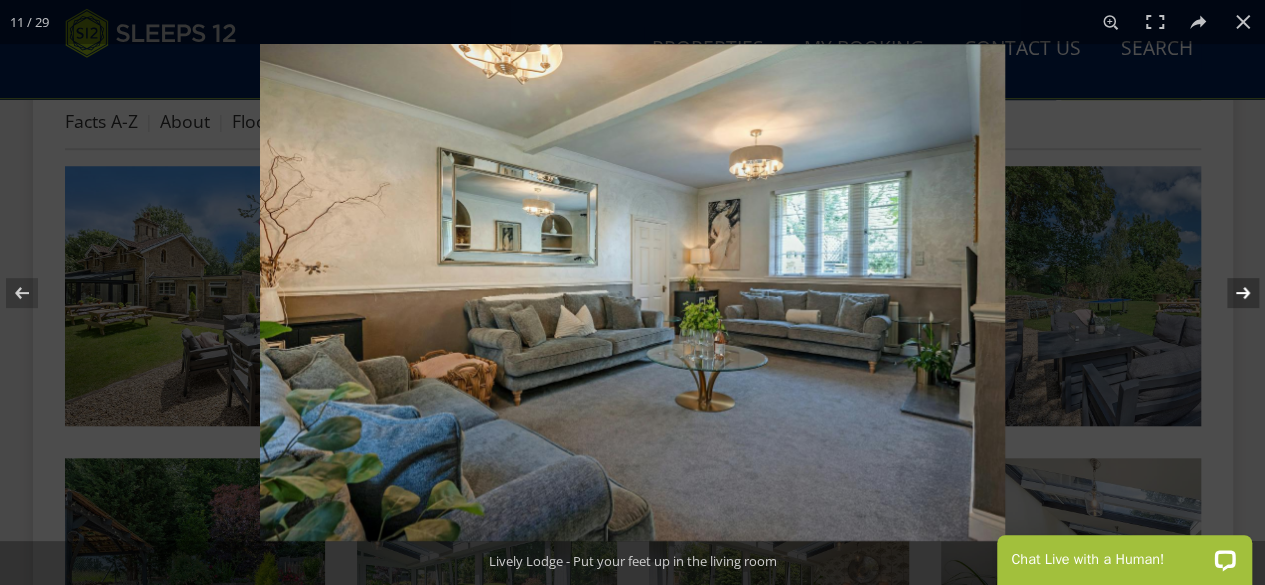 click at bounding box center [1230, 293] 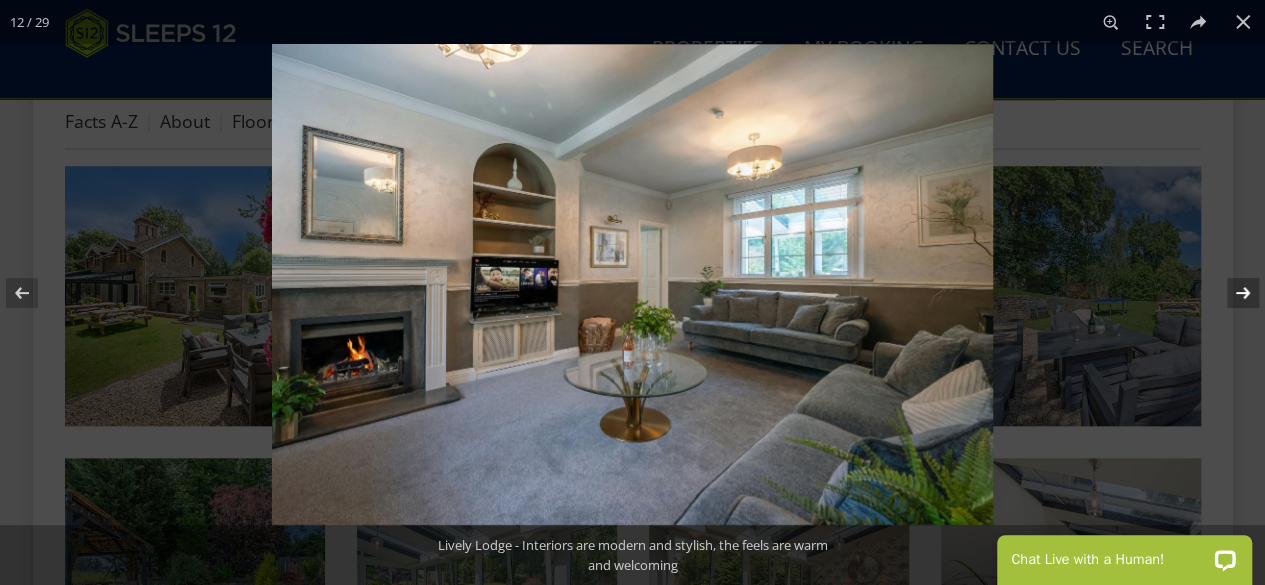 click at bounding box center [1230, 293] 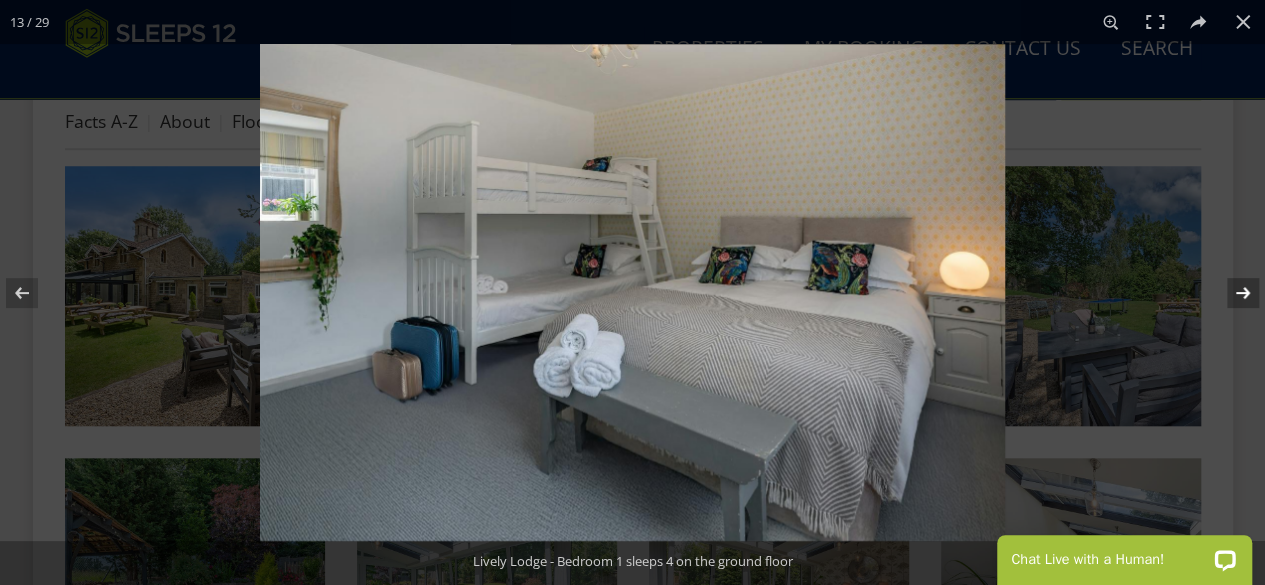 click at bounding box center (1230, 293) 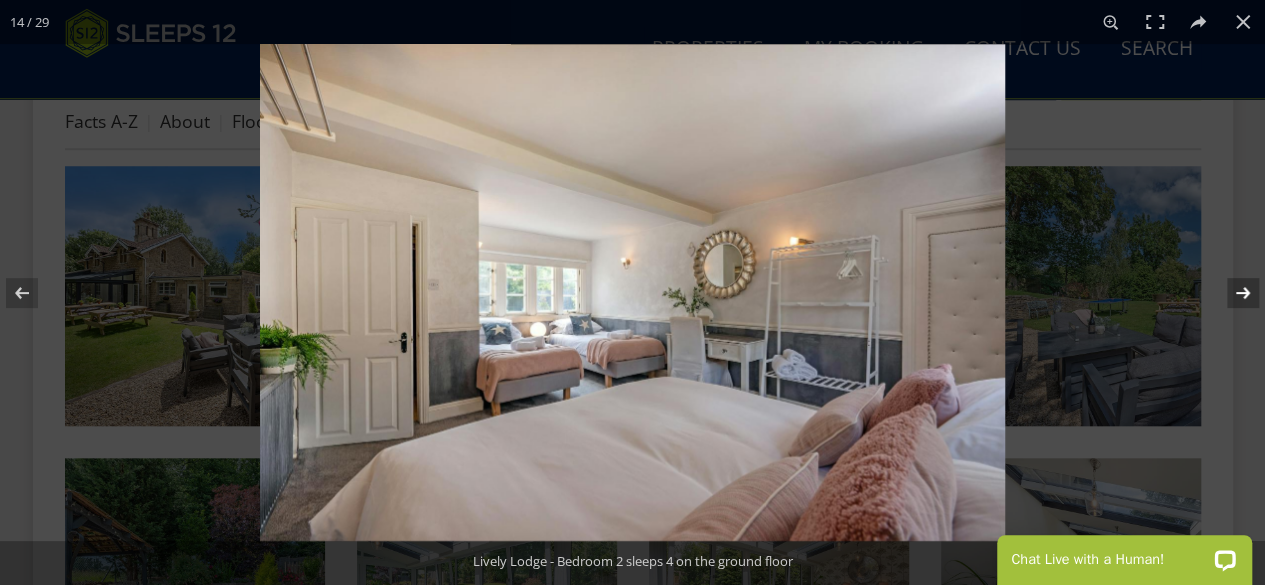 click at bounding box center [1230, 293] 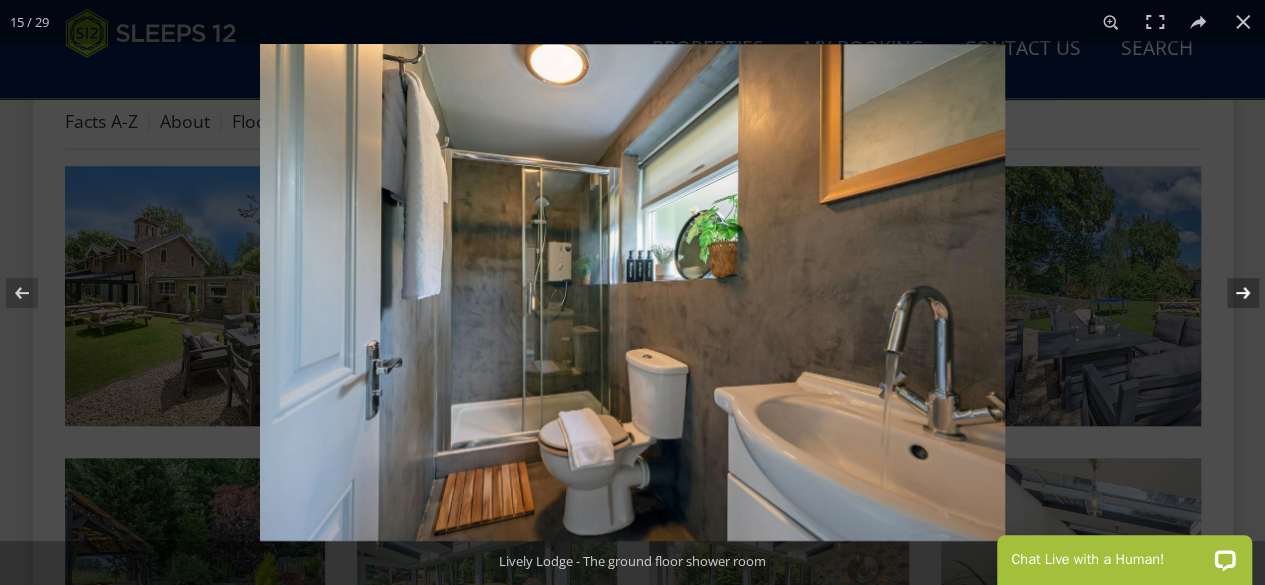 click at bounding box center [1230, 293] 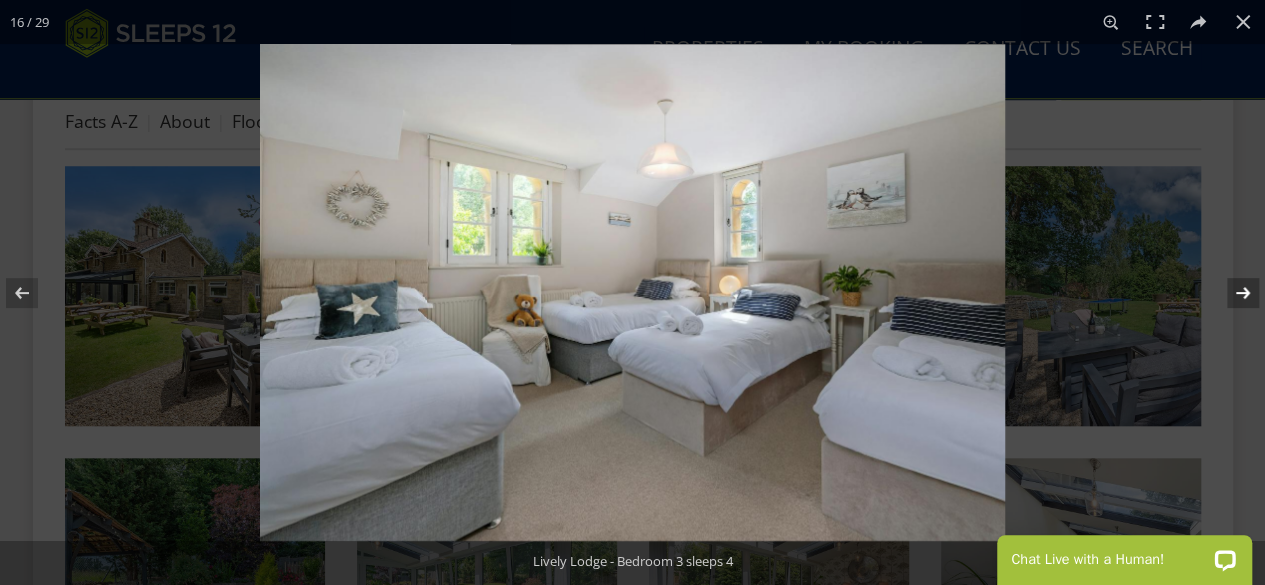 click at bounding box center [1230, 293] 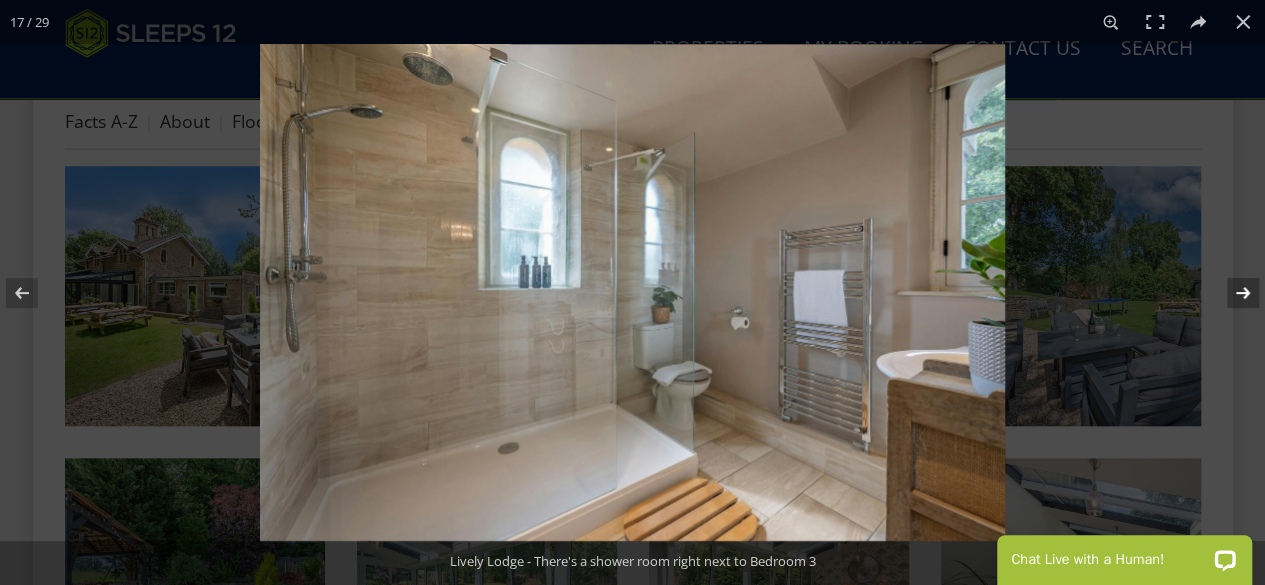 click at bounding box center (1230, 293) 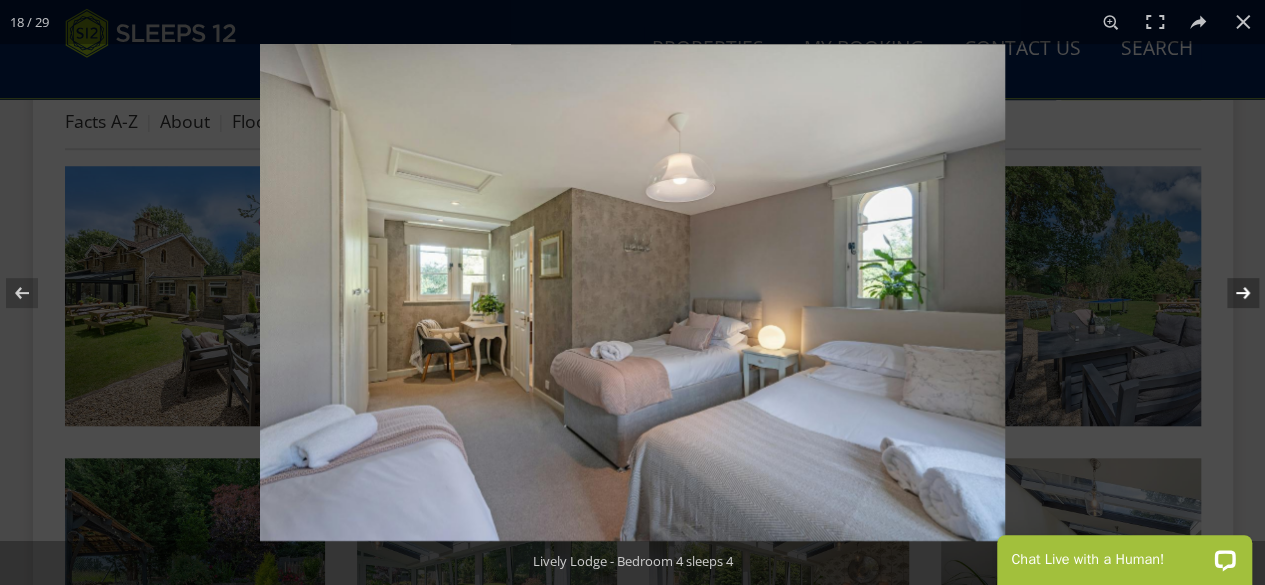 click at bounding box center [1230, 293] 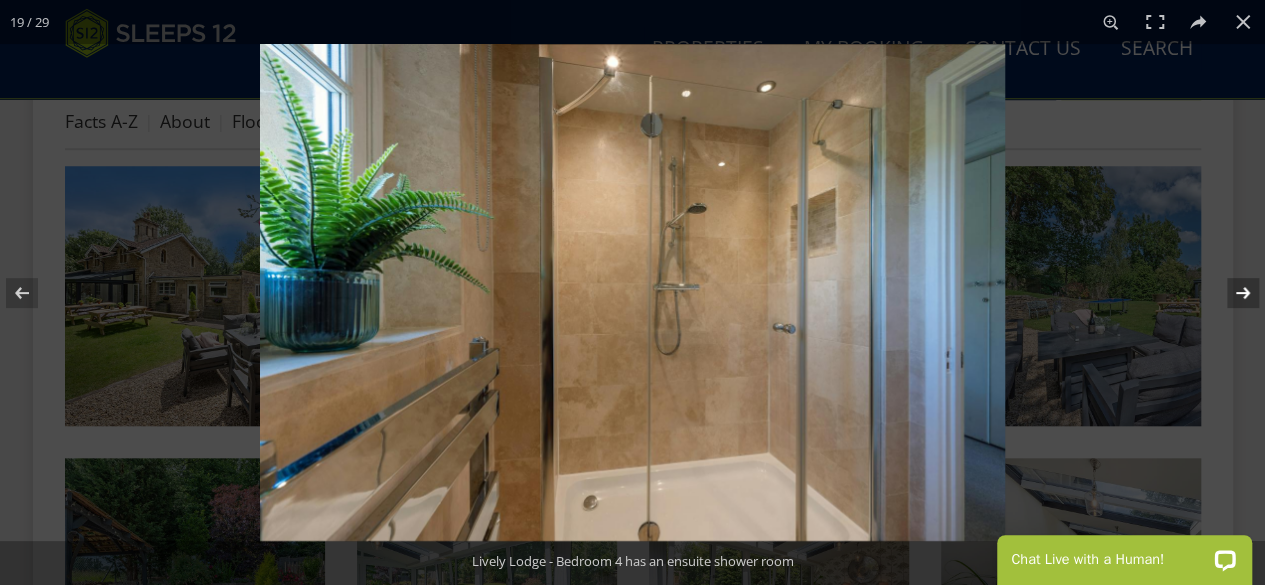 click at bounding box center [1230, 293] 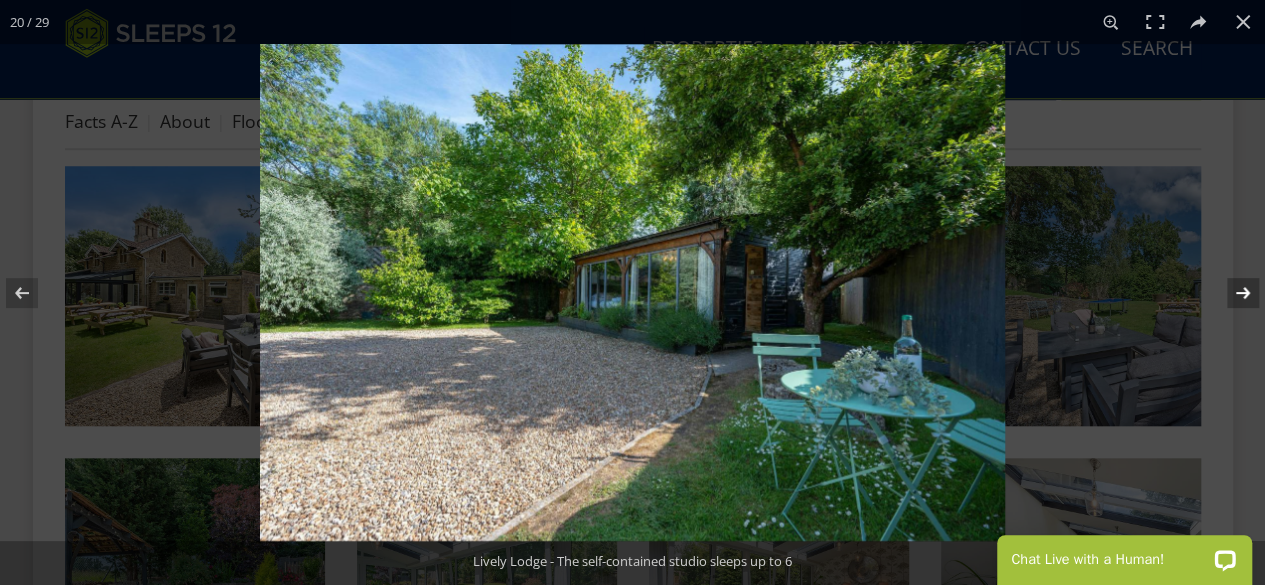 click at bounding box center (1230, 293) 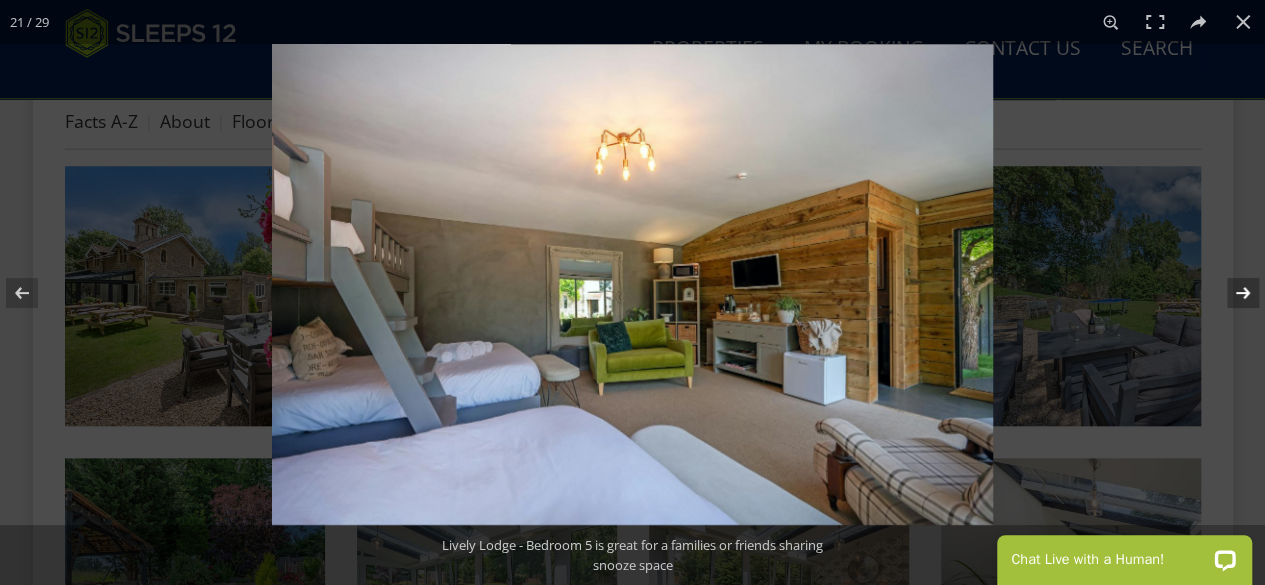 click at bounding box center (1230, 293) 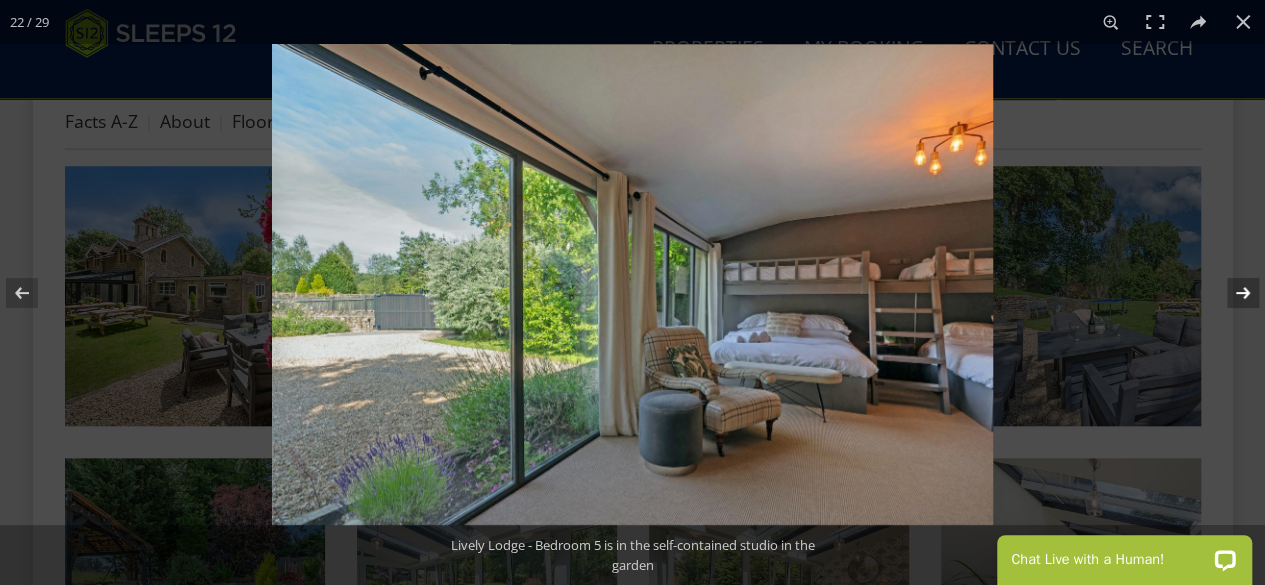 click at bounding box center (1230, 293) 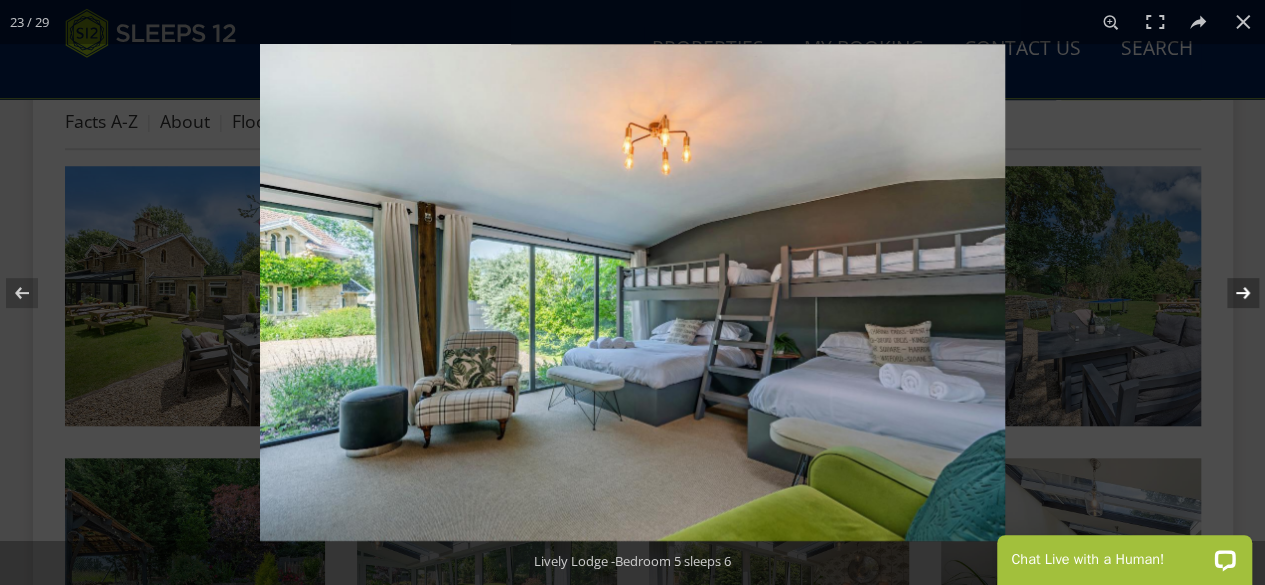 click at bounding box center [1230, 293] 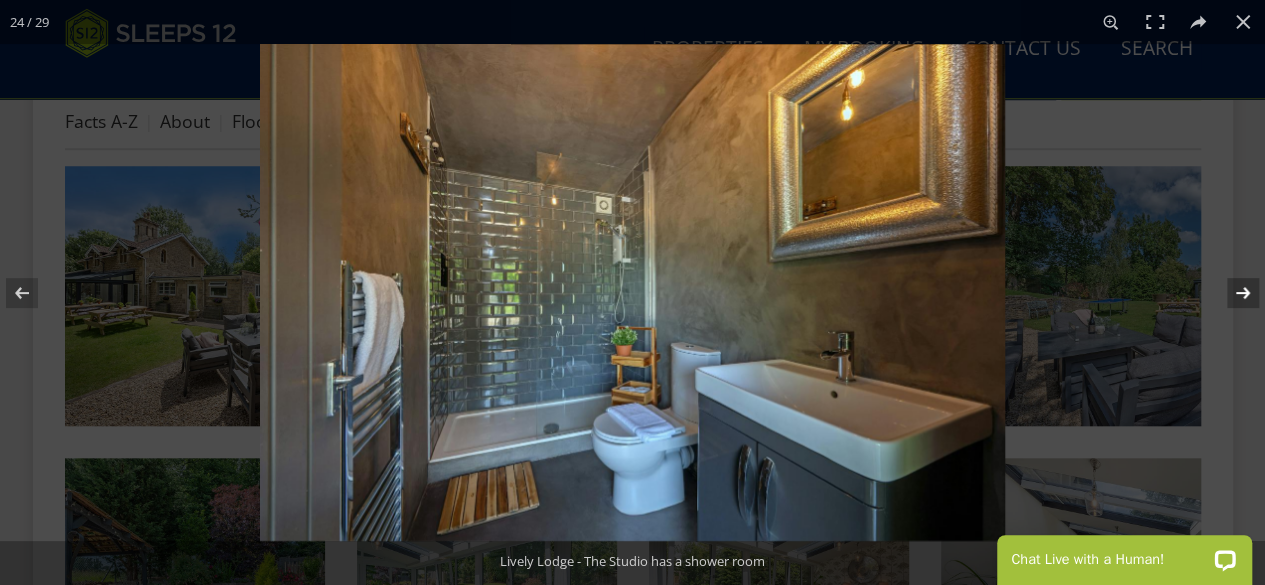 click at bounding box center (1230, 293) 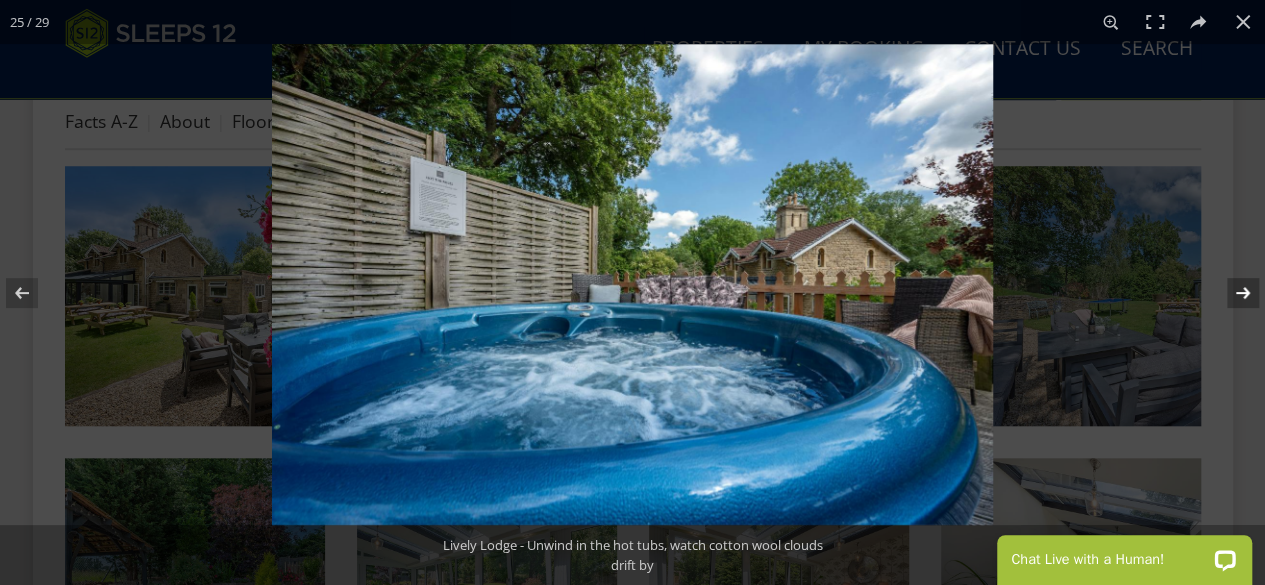 click at bounding box center [1230, 293] 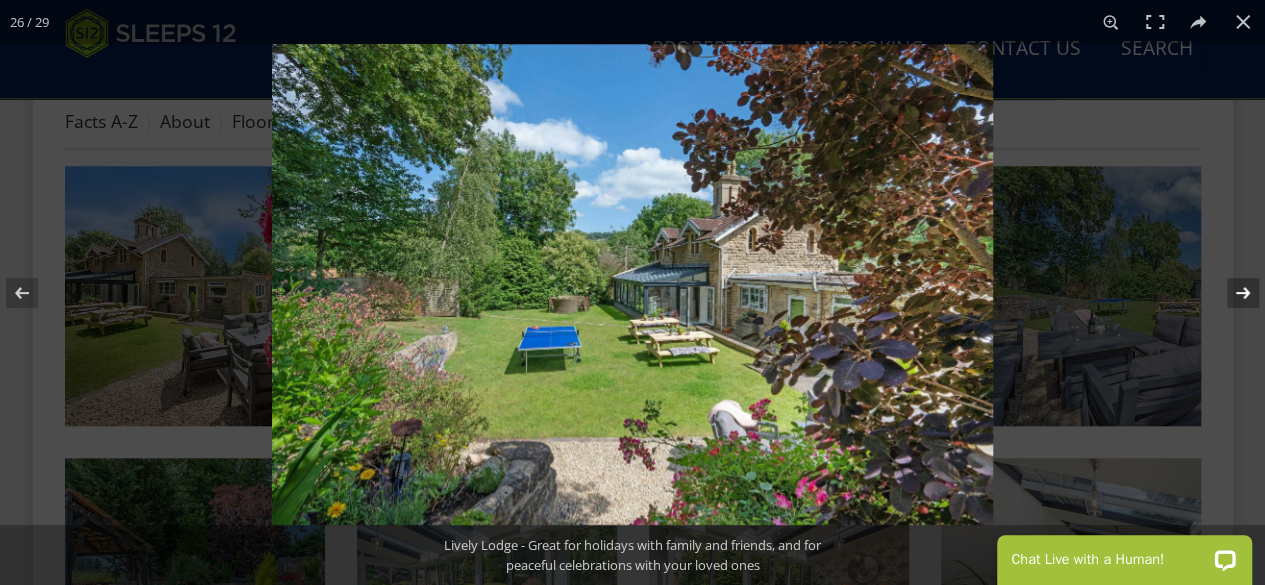 click at bounding box center [1230, 293] 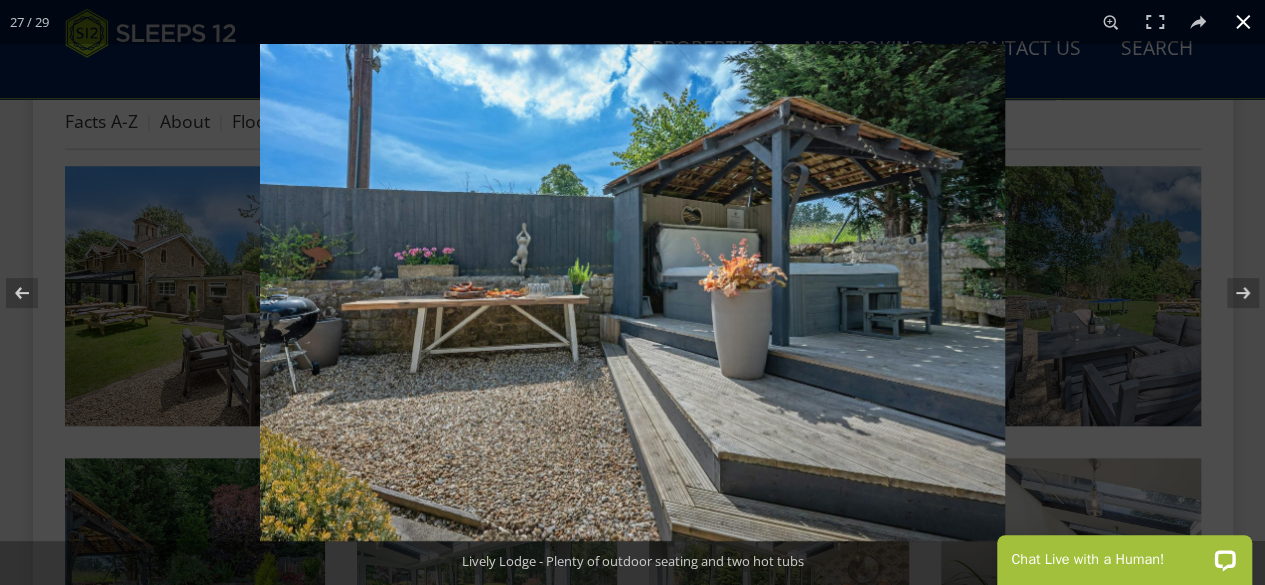 click at bounding box center (1243, 22) 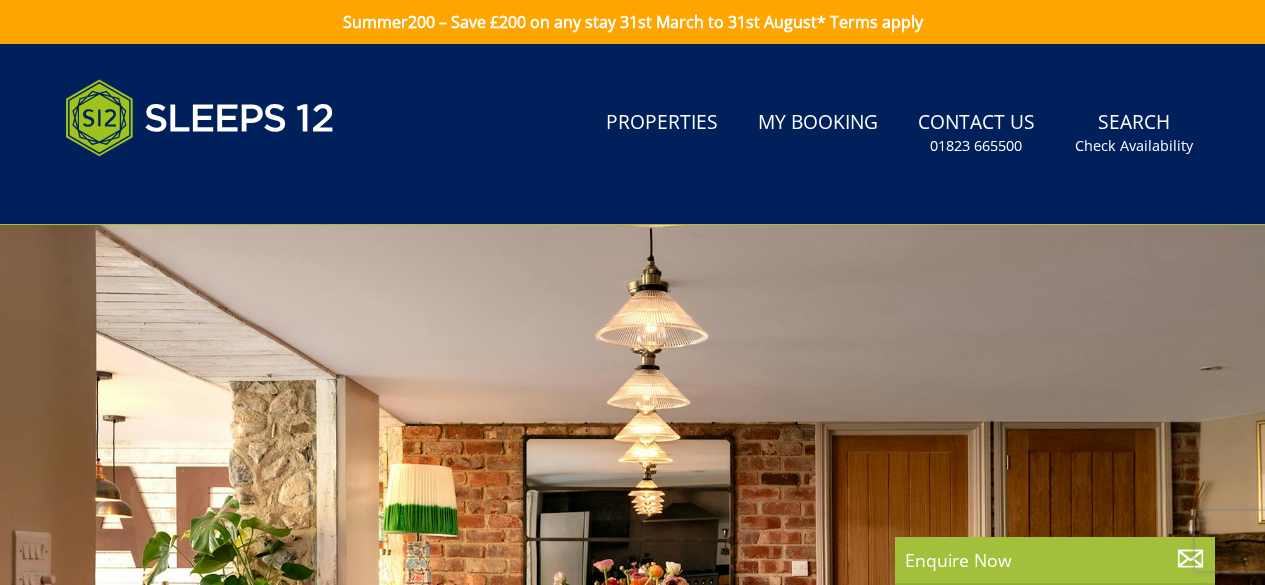scroll, scrollTop: 0, scrollLeft: 0, axis: both 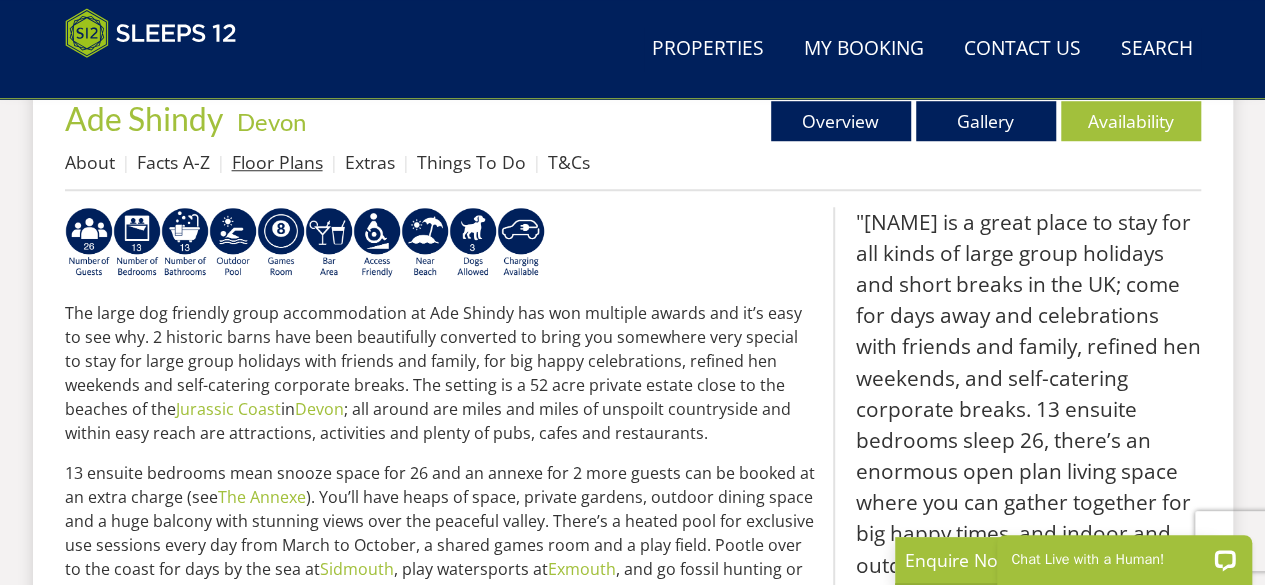 click on "Floor Plans" at bounding box center [277, 162] 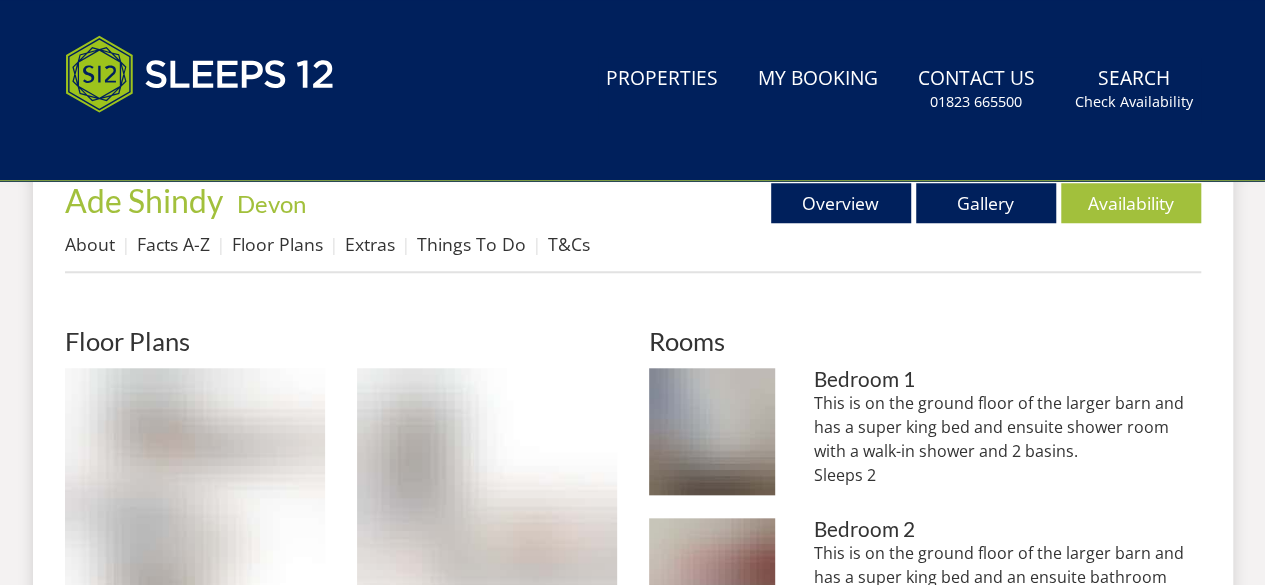 scroll, scrollTop: 0, scrollLeft: 0, axis: both 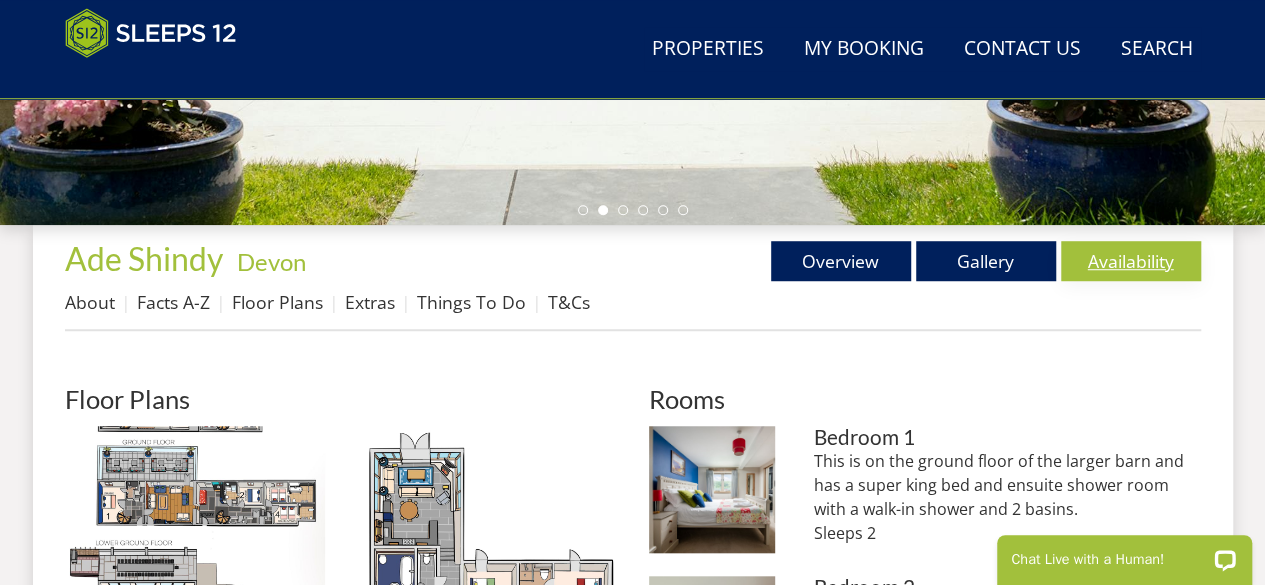 click on "Availability" at bounding box center (1131, 261) 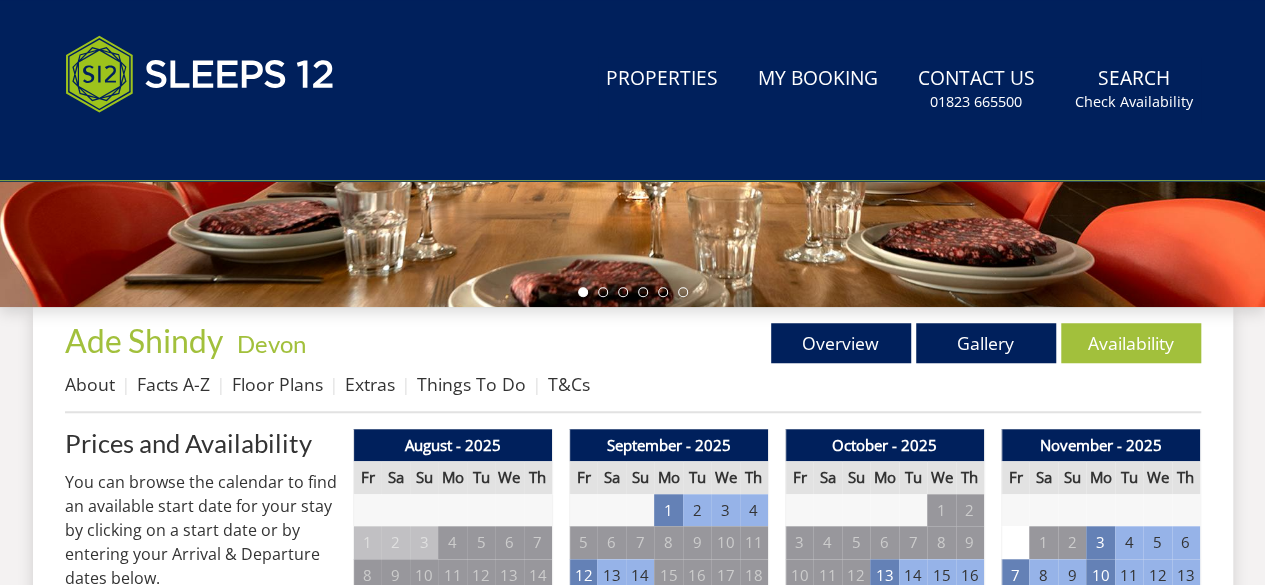 scroll, scrollTop: 0, scrollLeft: 0, axis: both 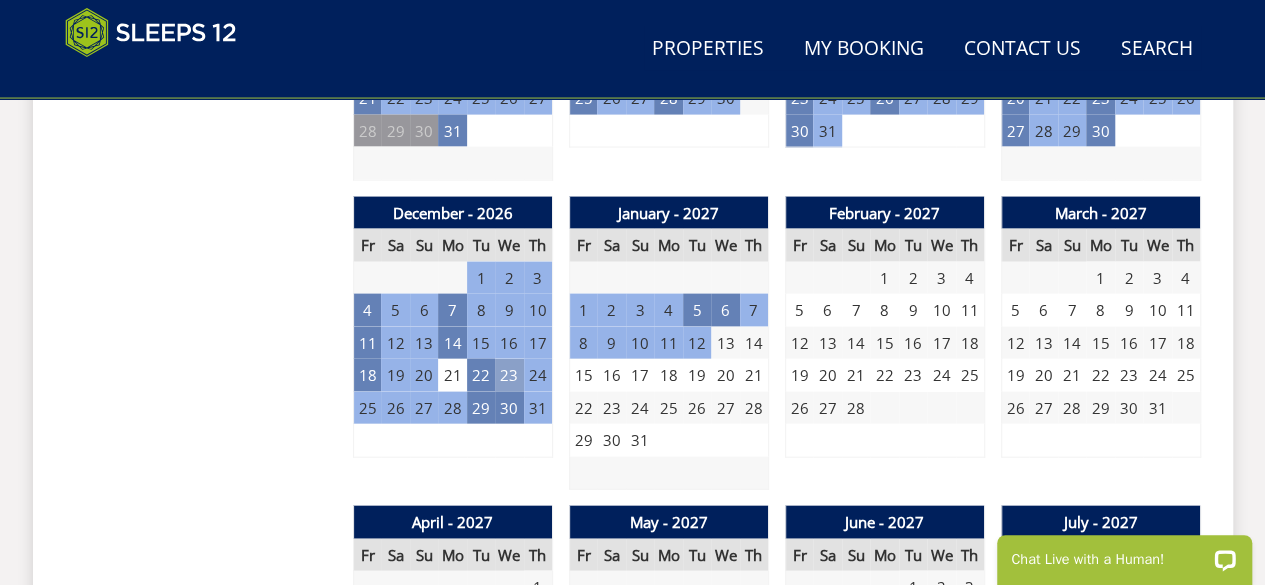 click on "23" at bounding box center (509, 375) 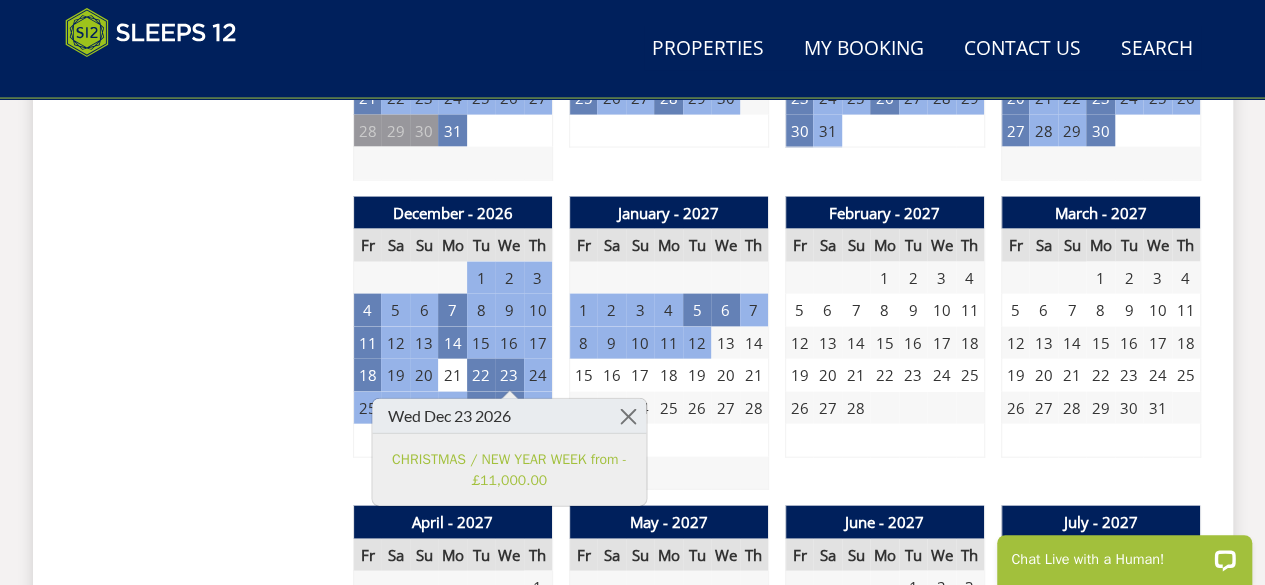 click on "Search
Menu
Properties
My Booking
Contact Us  [PHONE]
Search  Check Availability
Guests
1
2
3
4
5
6
7
8
9
10
11
12
13
14
15
16
17
18
19
20
21
22
23
24
25
26
27
28
29
30
31
32
Date
03/08/2025
Search
Properties" at bounding box center (632, 37) 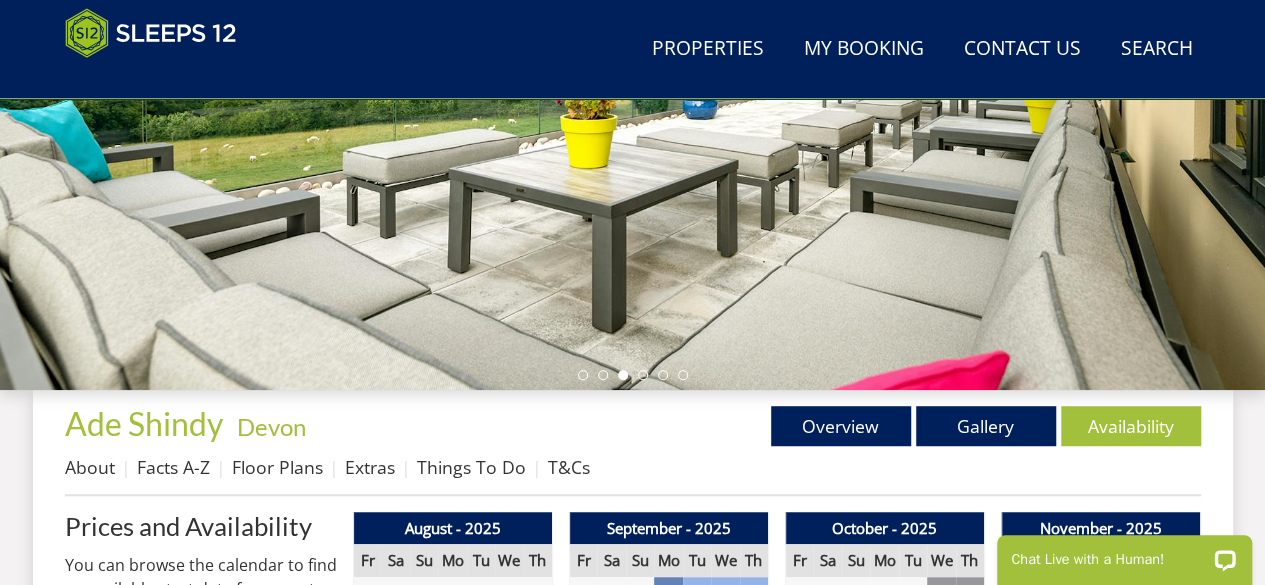 scroll, scrollTop: 455, scrollLeft: 0, axis: vertical 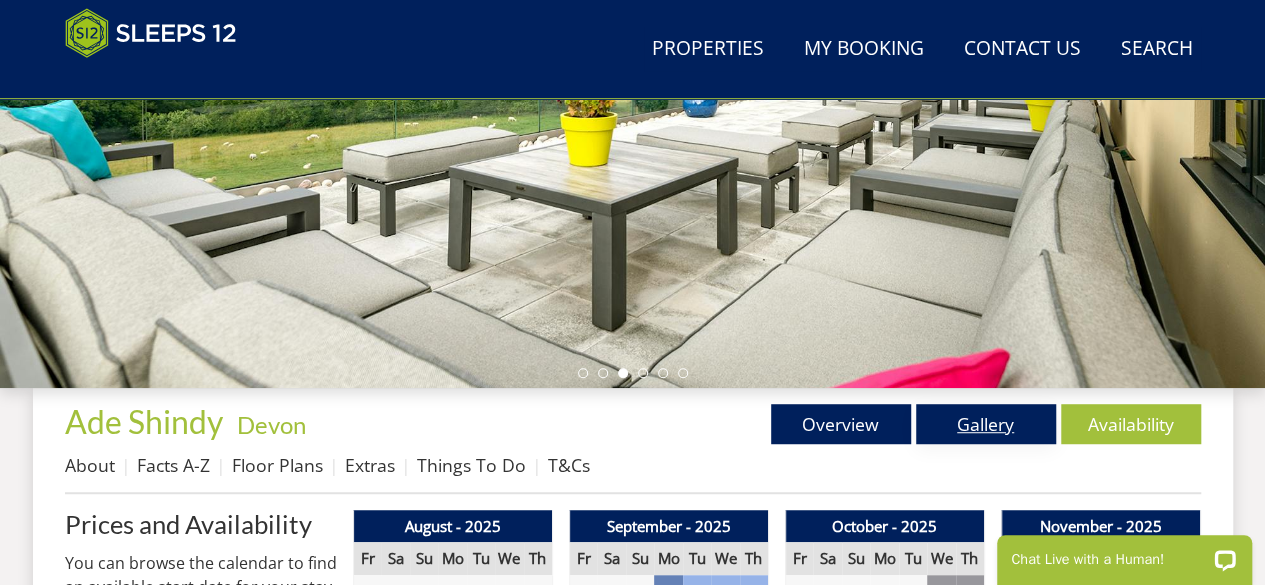 click on "Gallery" at bounding box center (986, 424) 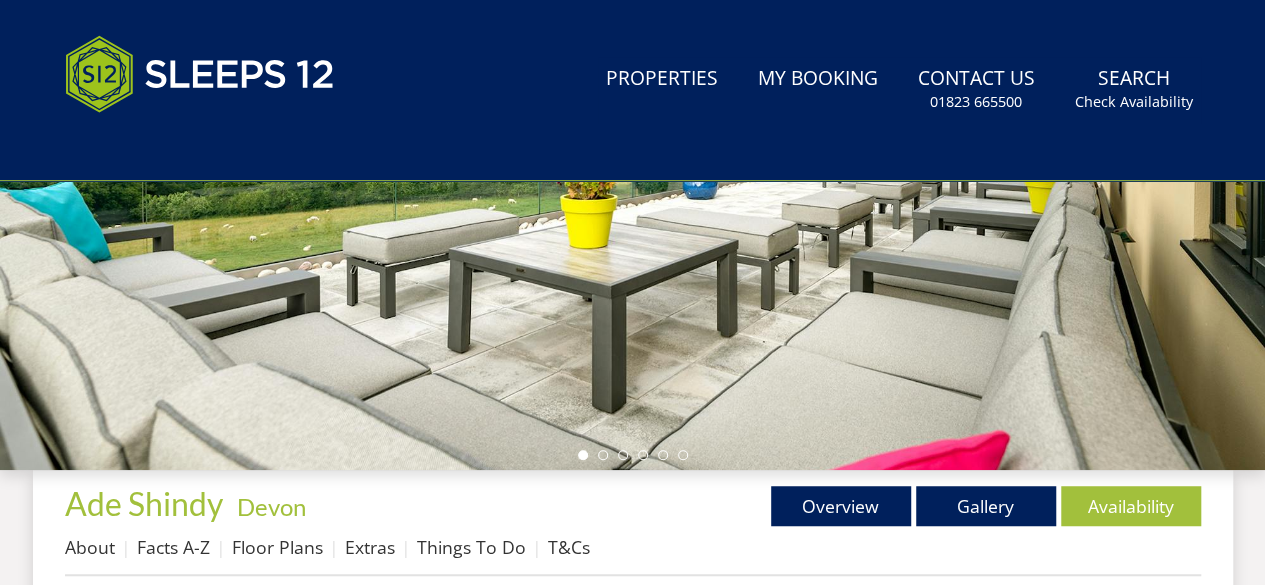 scroll, scrollTop: 0, scrollLeft: 0, axis: both 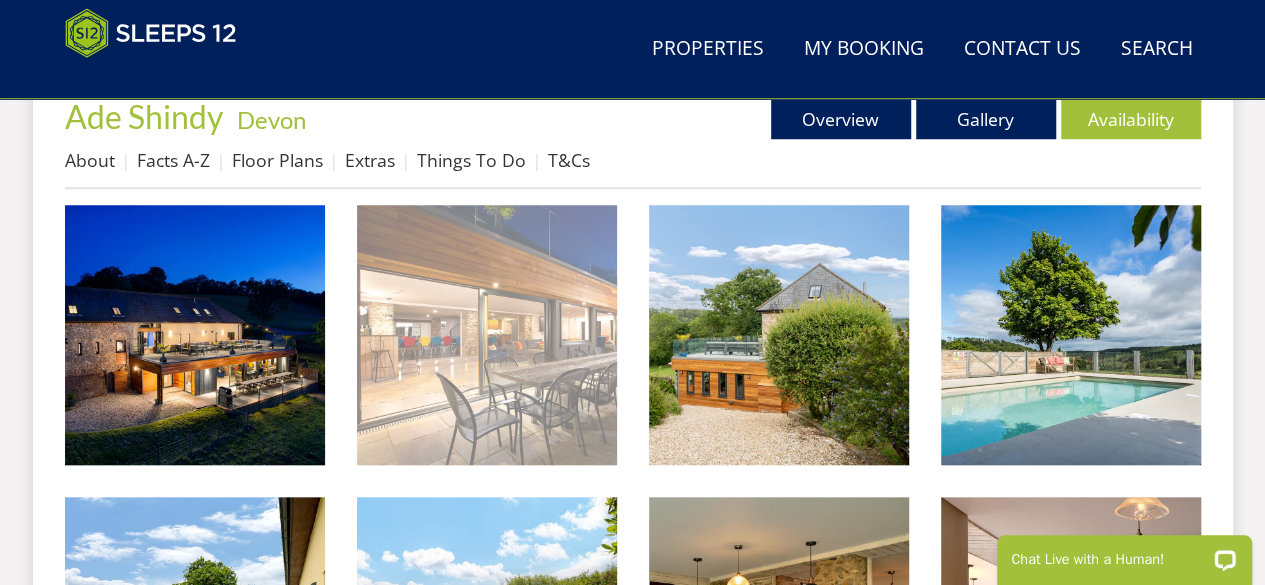 click at bounding box center [487, 335] 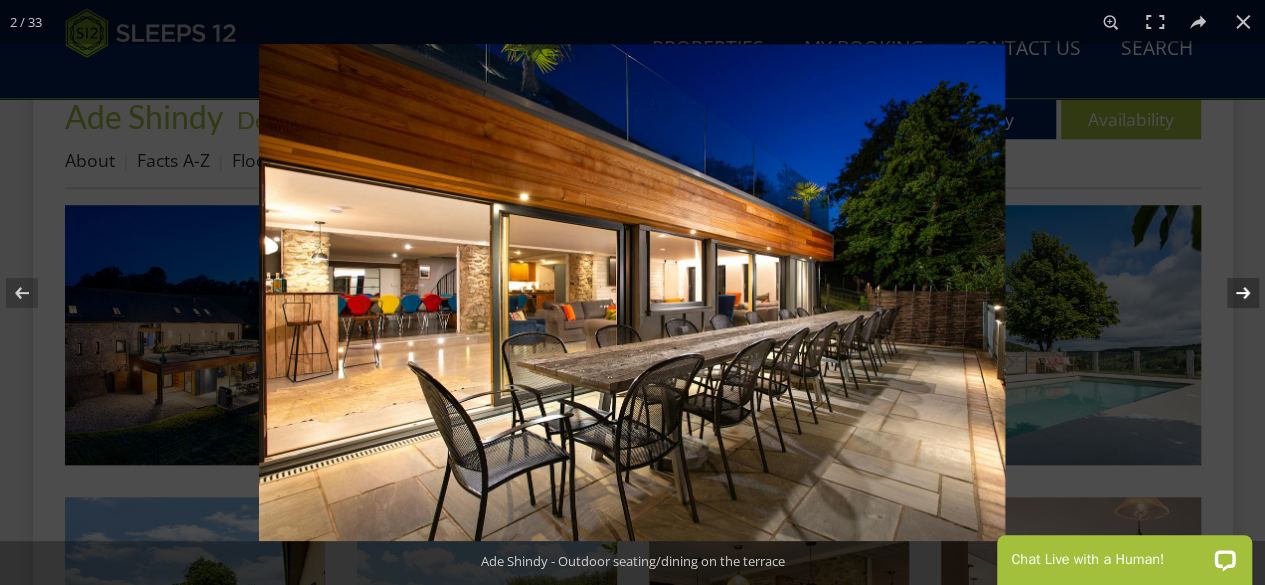 click at bounding box center [1230, 293] 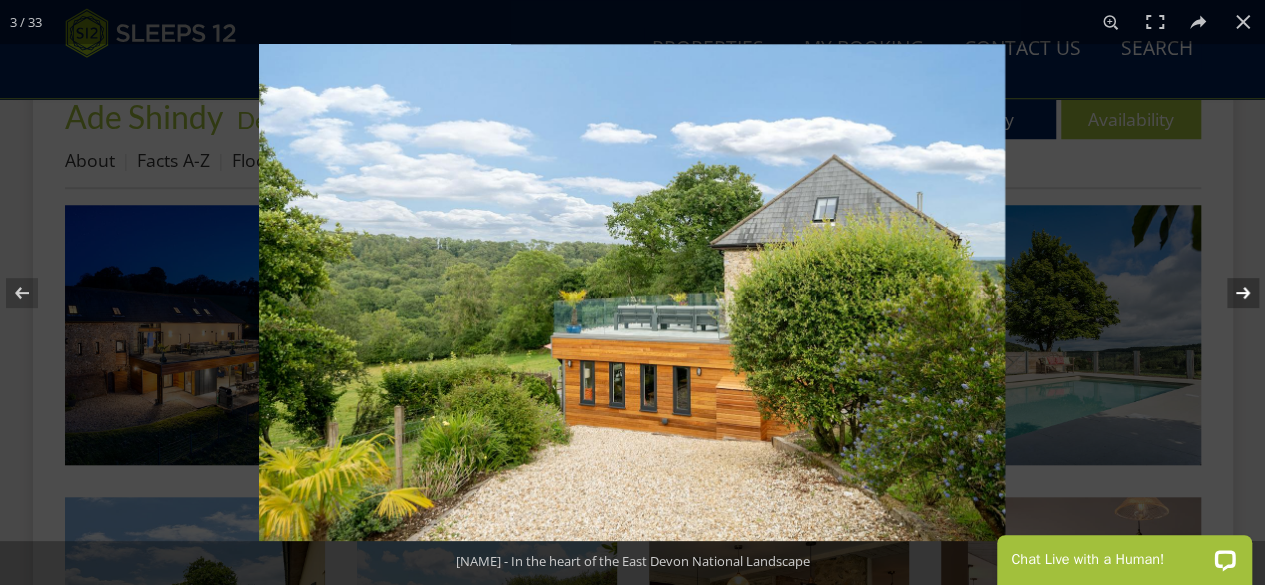 click at bounding box center [1230, 293] 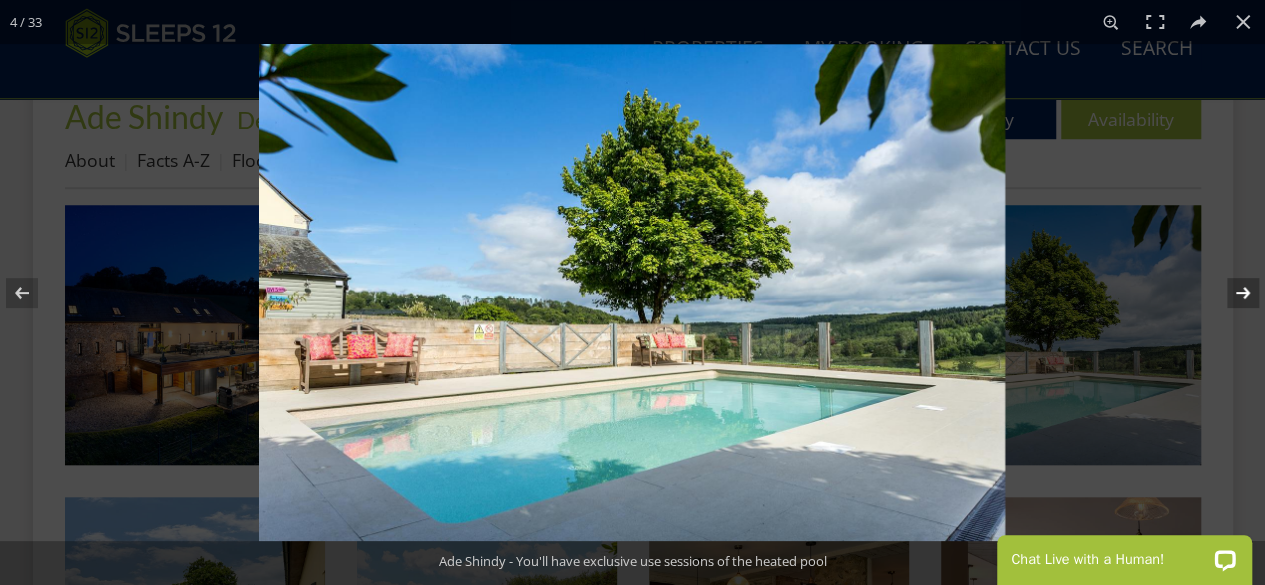 click at bounding box center (1230, 293) 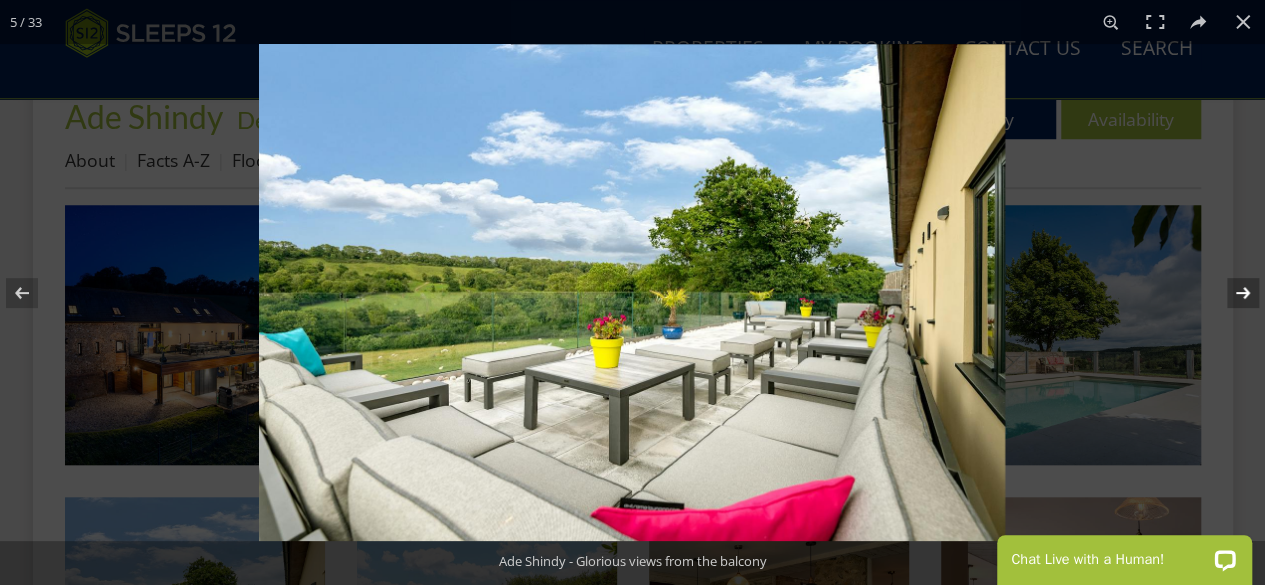 click at bounding box center [1230, 293] 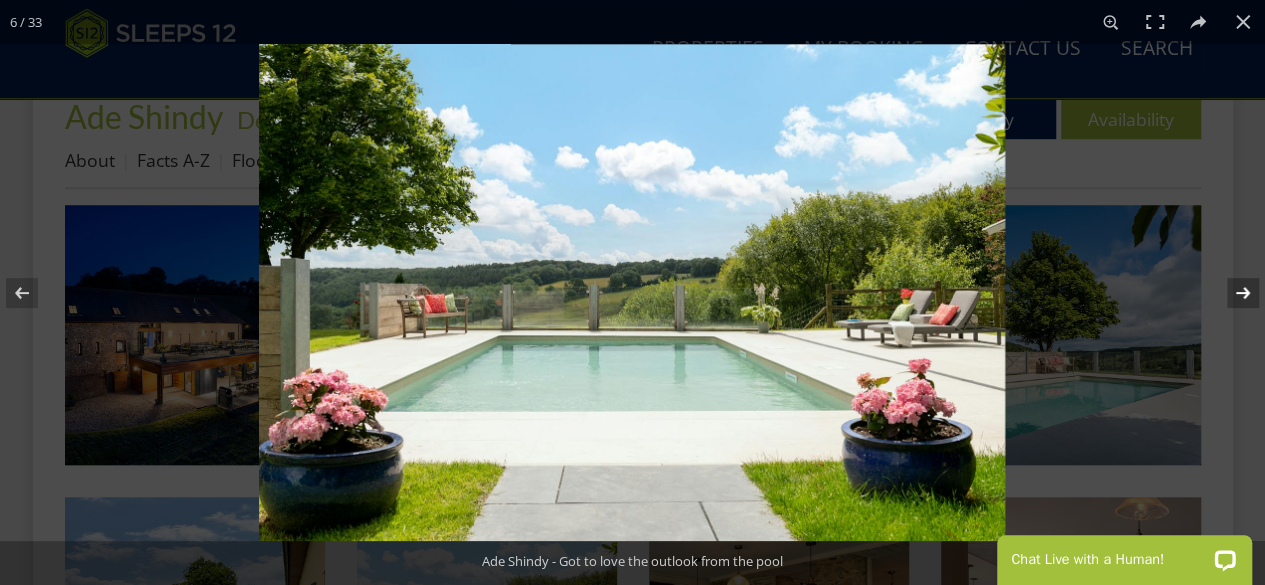 click at bounding box center (1230, 293) 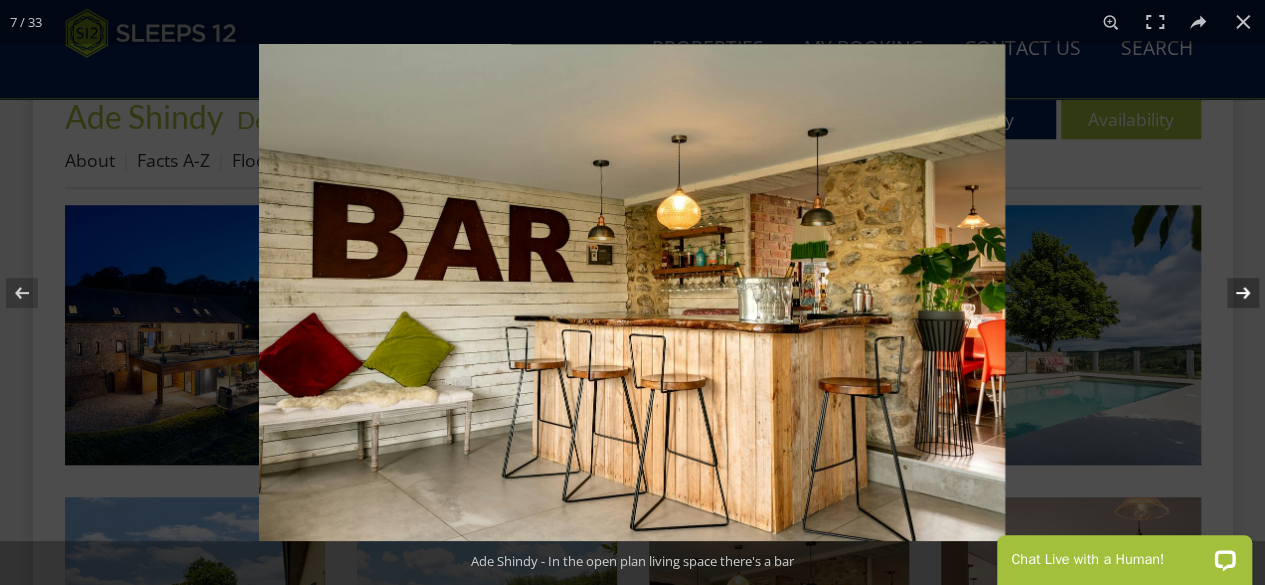 click at bounding box center (1230, 293) 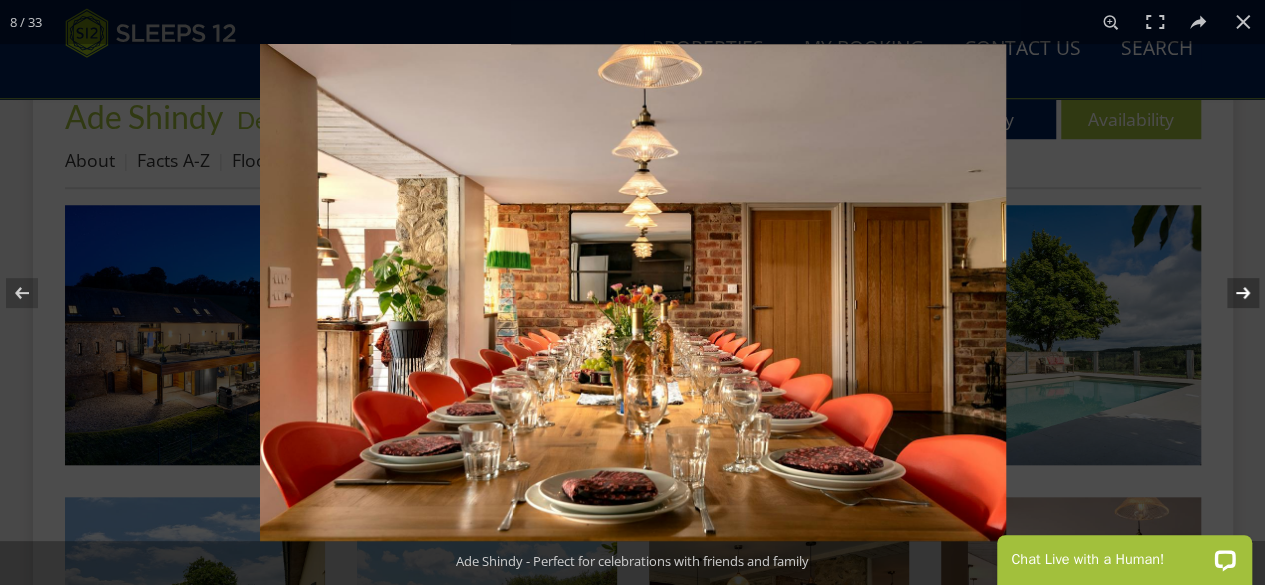 click at bounding box center [1230, 293] 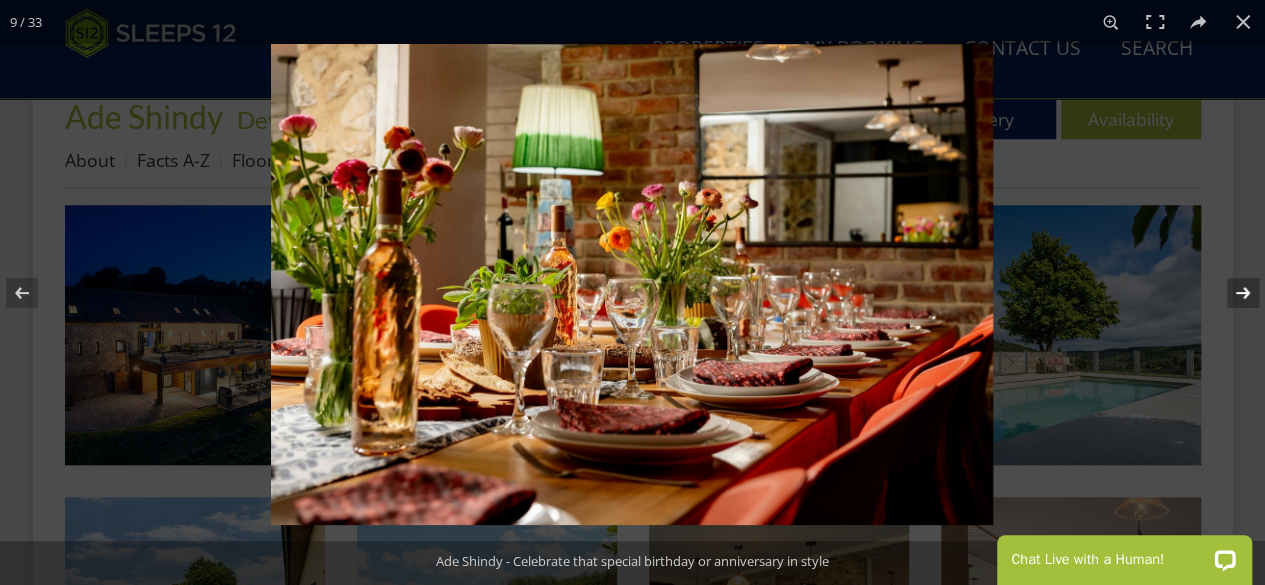 click at bounding box center [1230, 293] 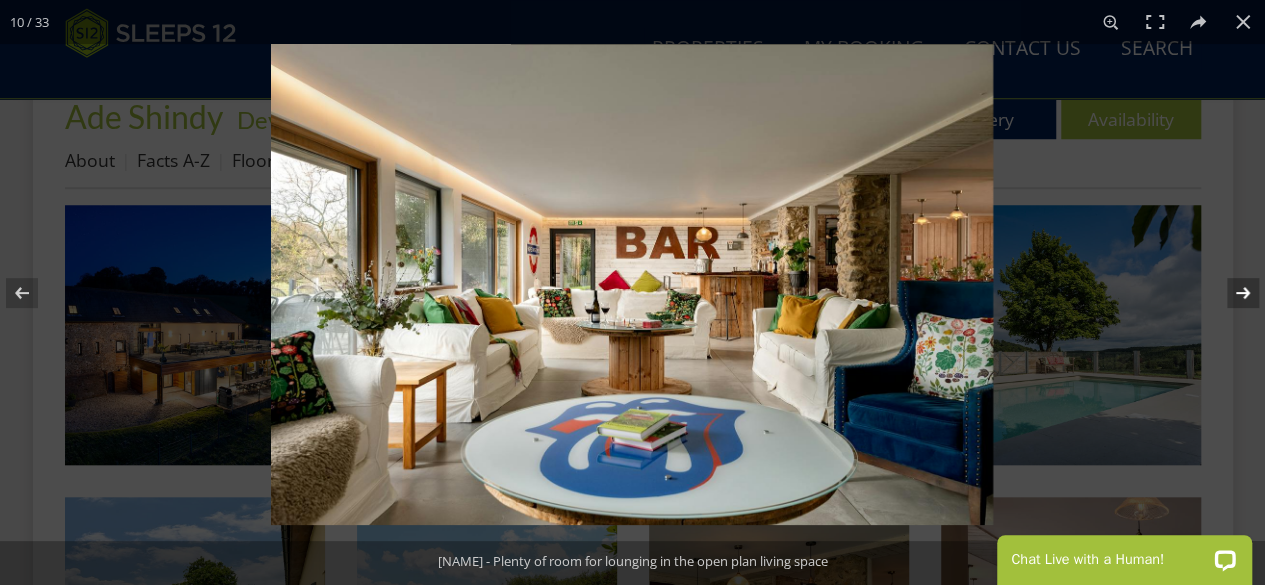 click at bounding box center (1230, 293) 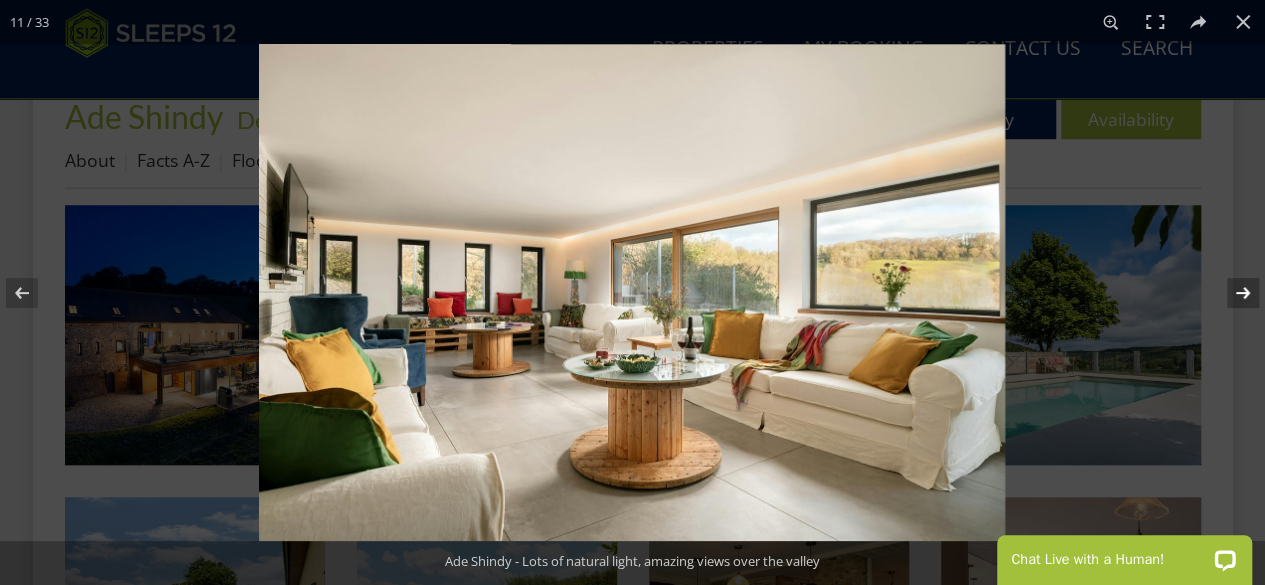 click at bounding box center (1230, 293) 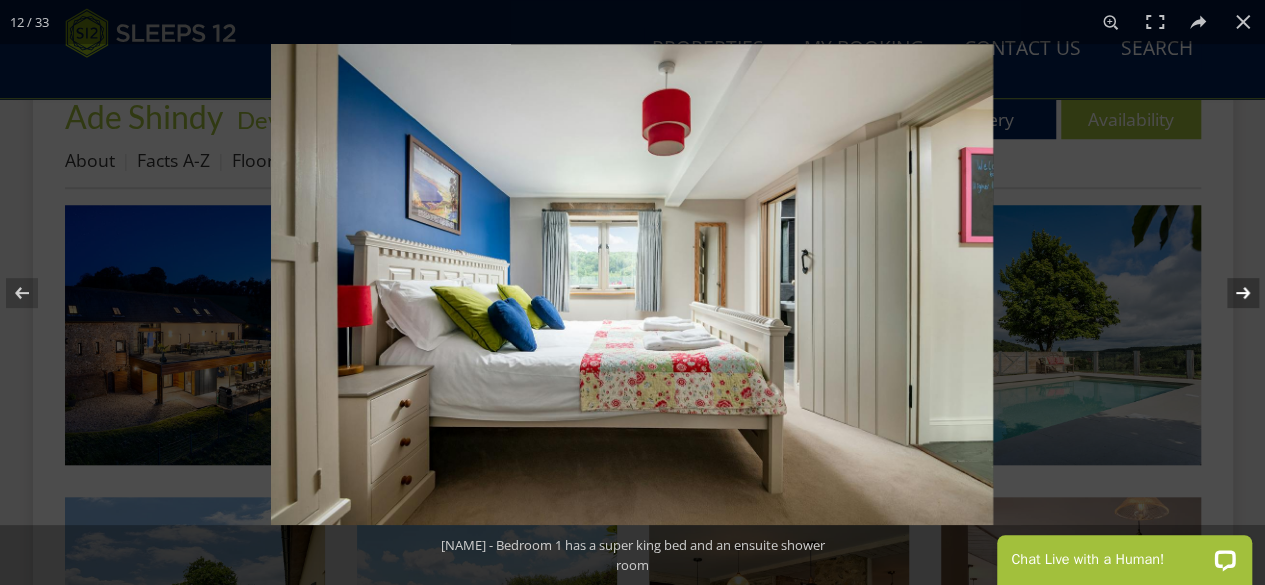 click at bounding box center (1230, 293) 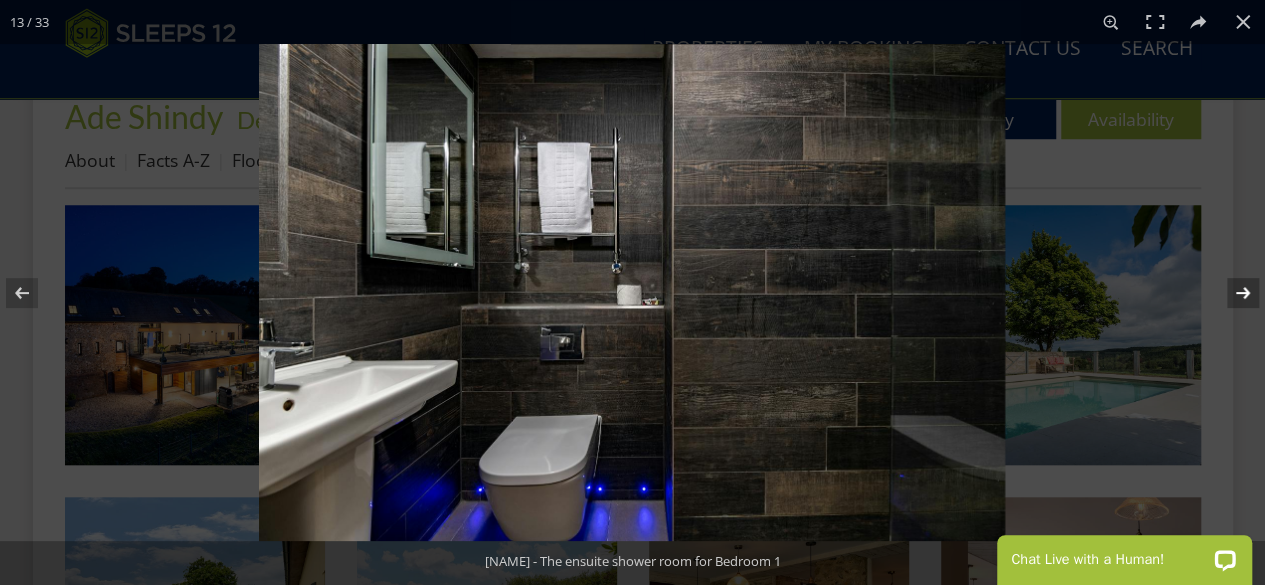 click at bounding box center (1230, 293) 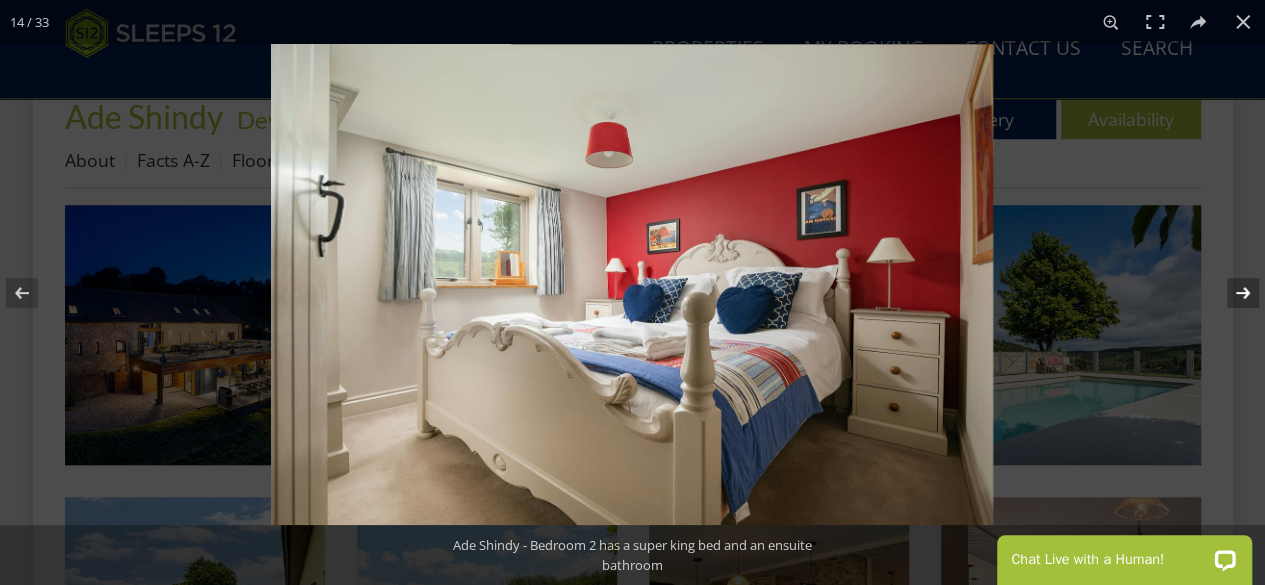 click at bounding box center (1230, 293) 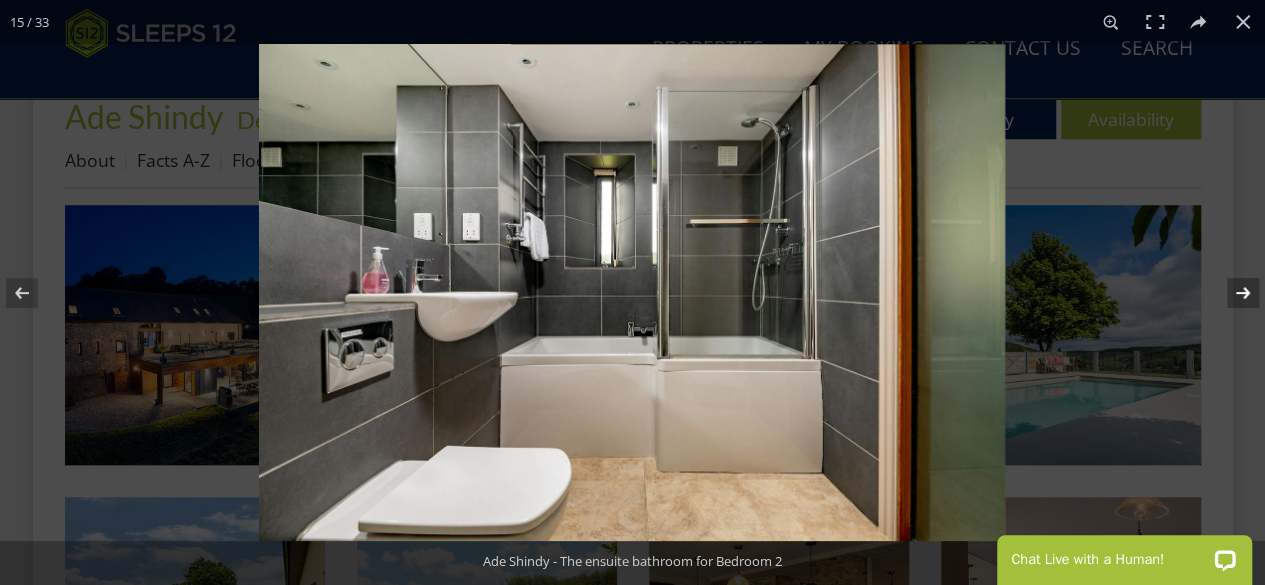 click at bounding box center (1230, 293) 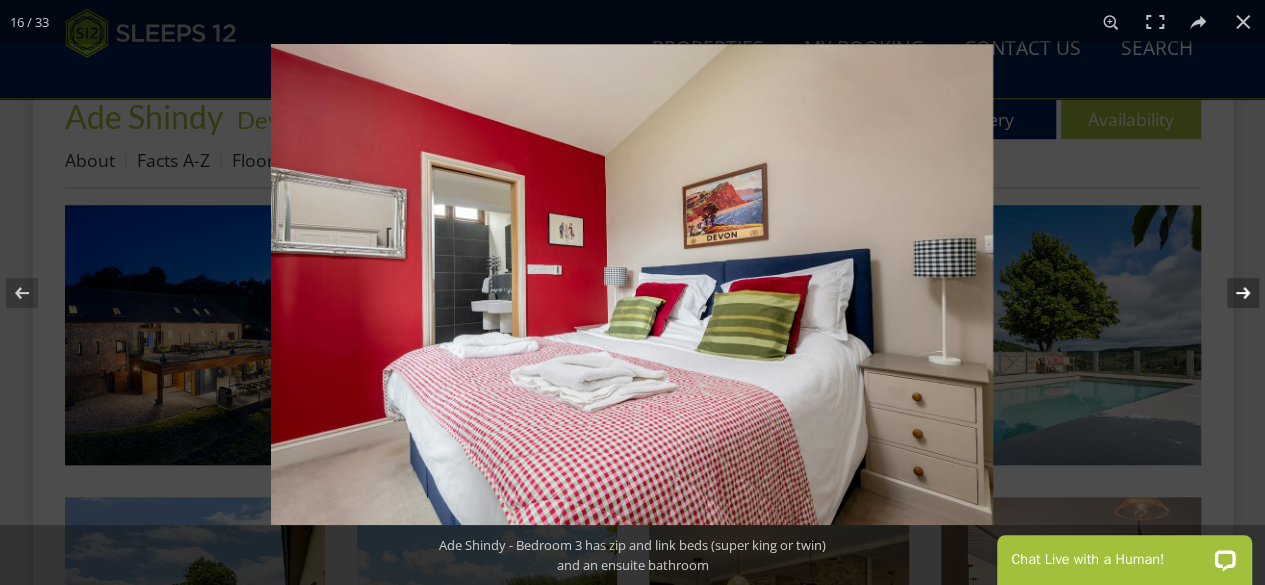 click at bounding box center [1230, 293] 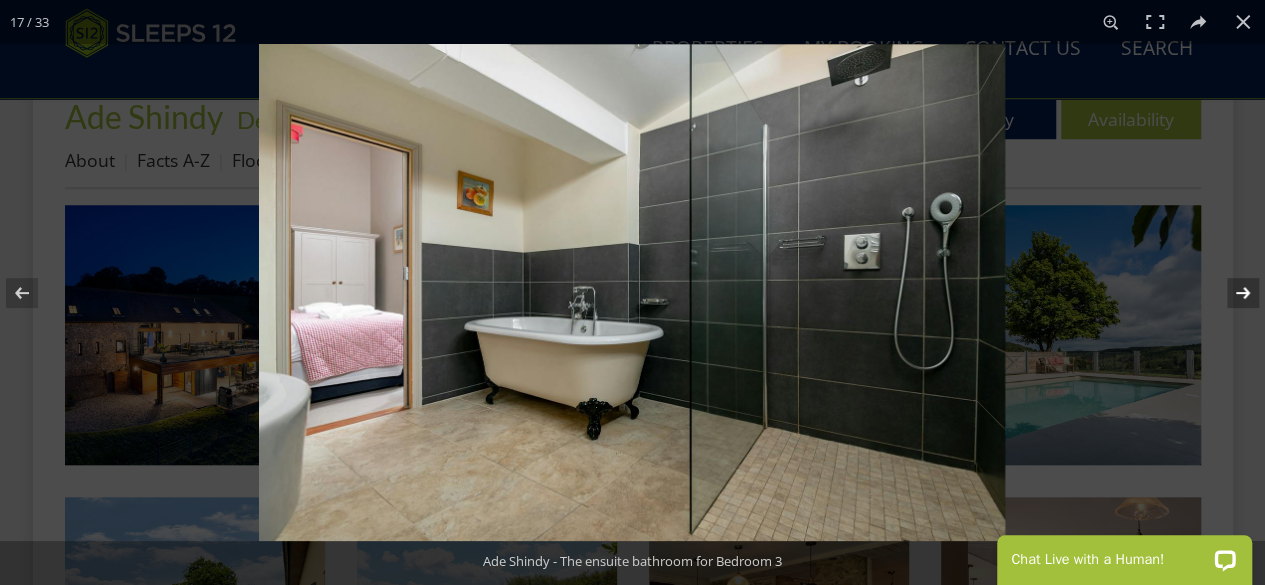 click at bounding box center (1230, 293) 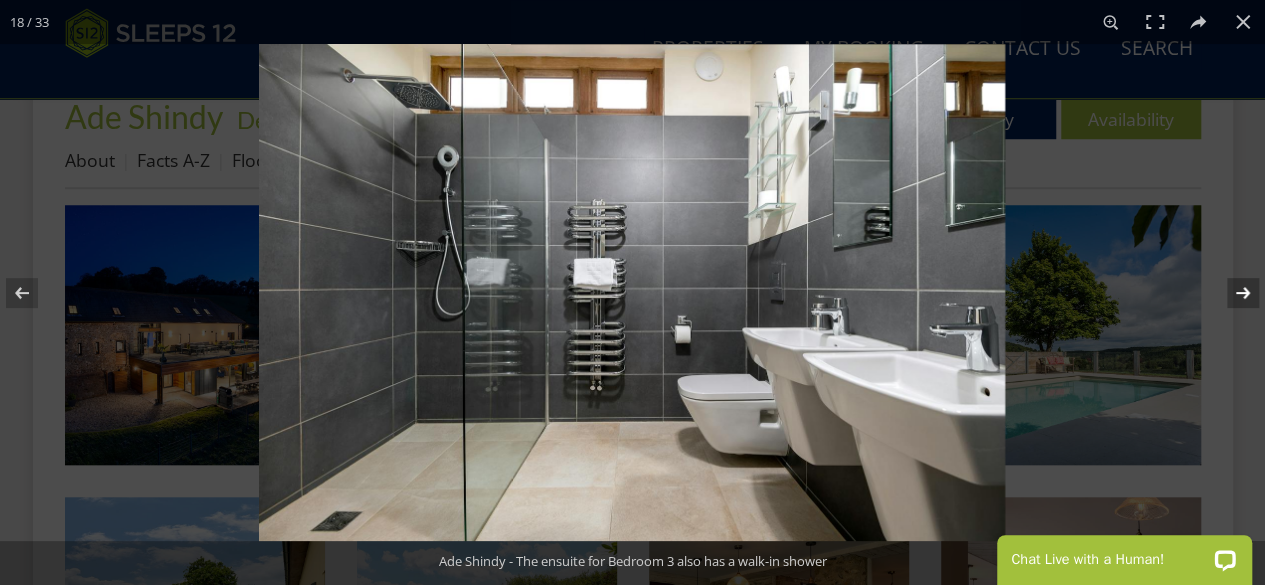 click at bounding box center (1230, 293) 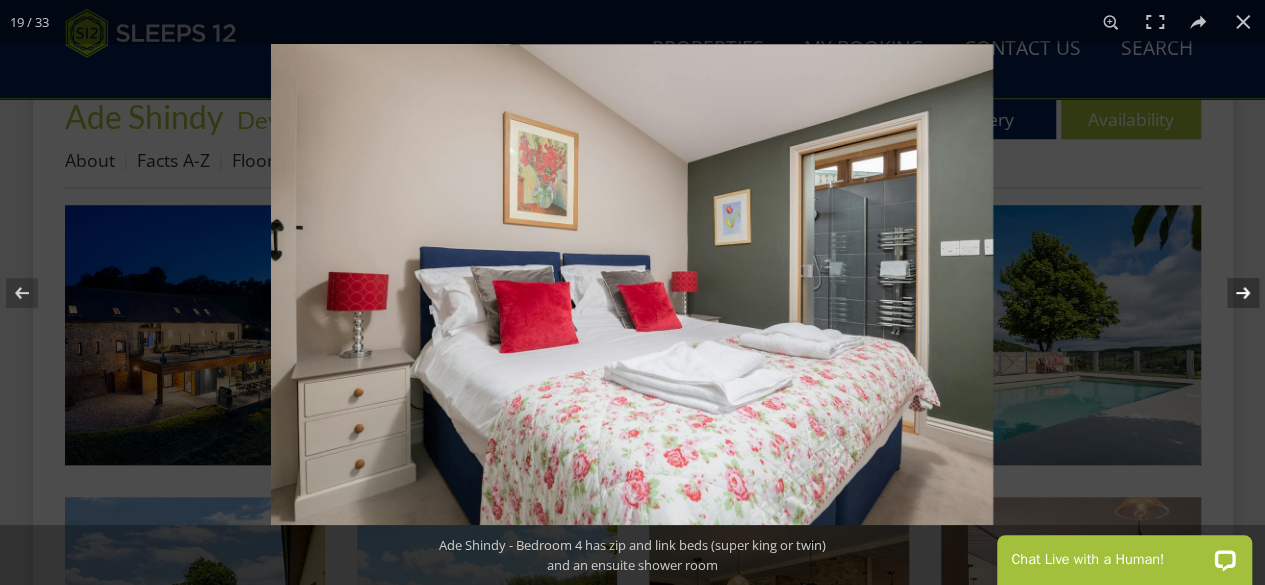 click at bounding box center (1230, 293) 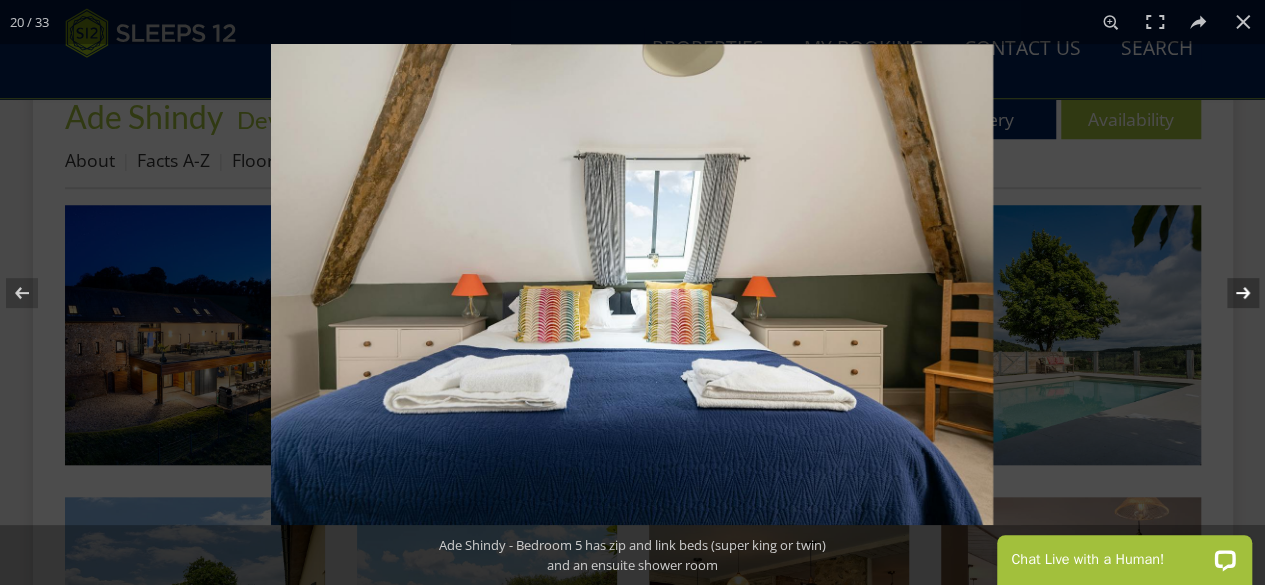 click at bounding box center (1230, 293) 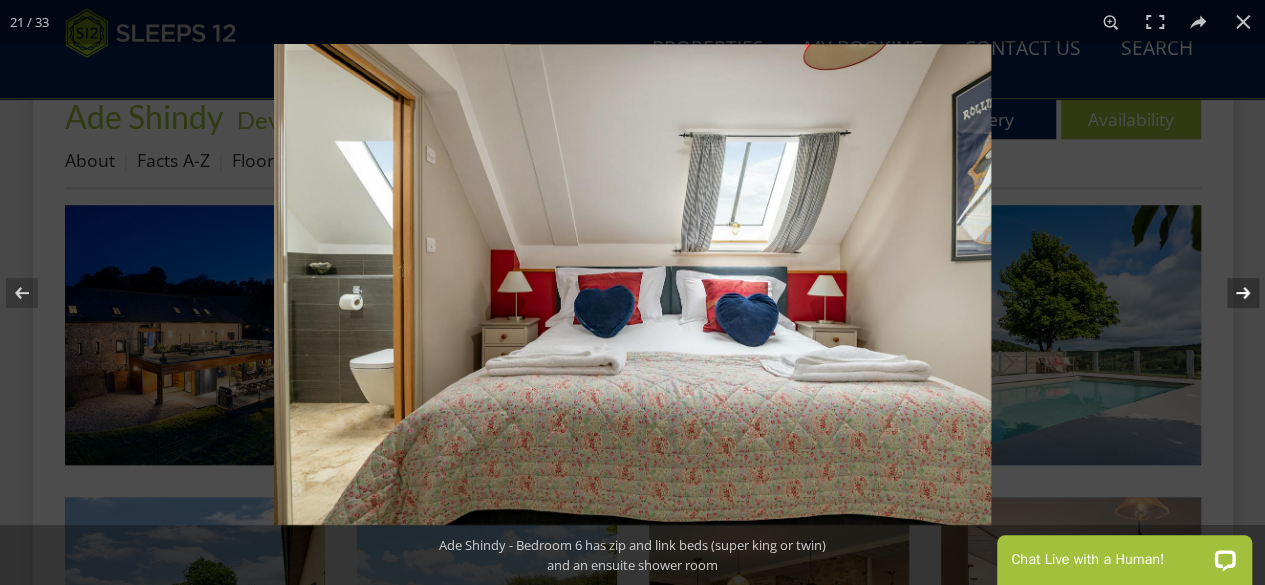 click at bounding box center (1230, 293) 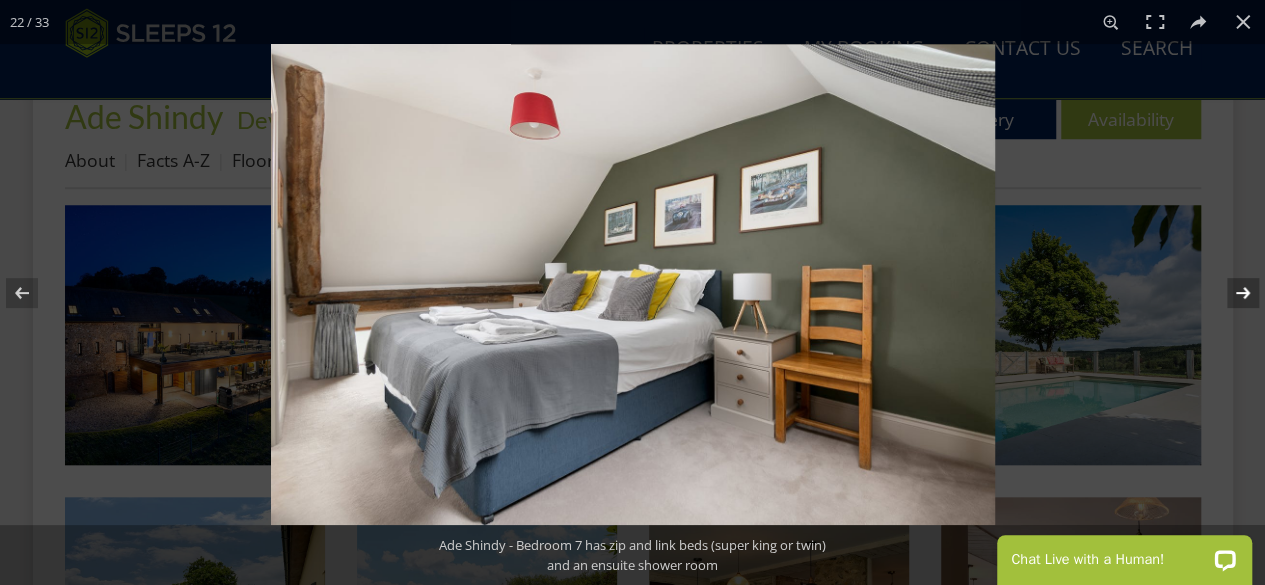 click at bounding box center (1230, 293) 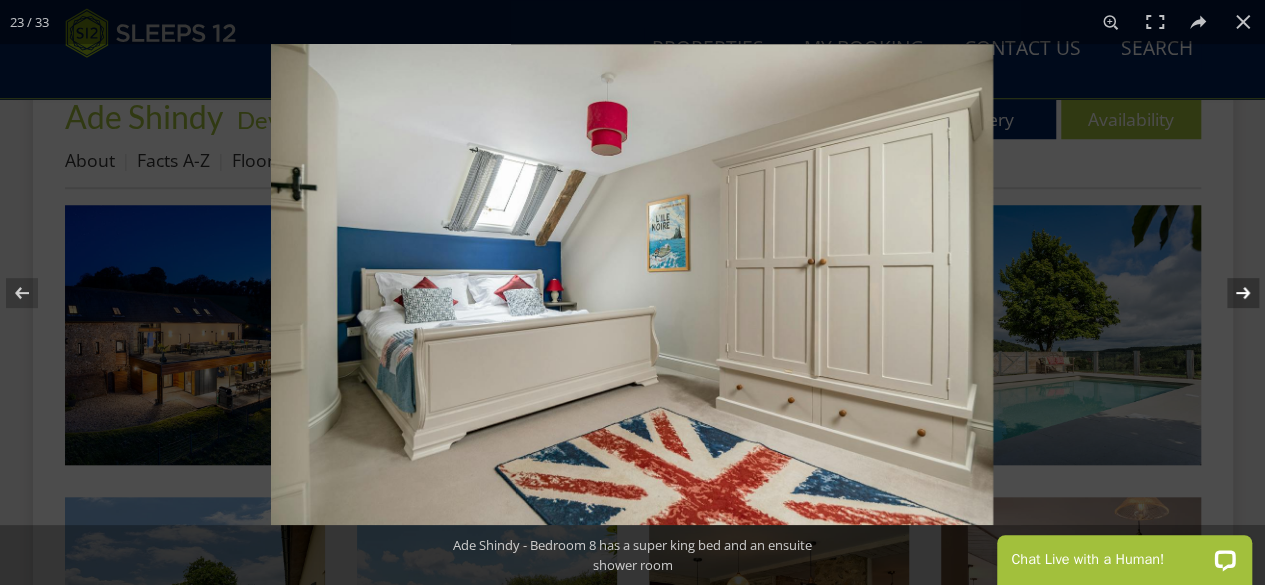 click at bounding box center [1230, 293] 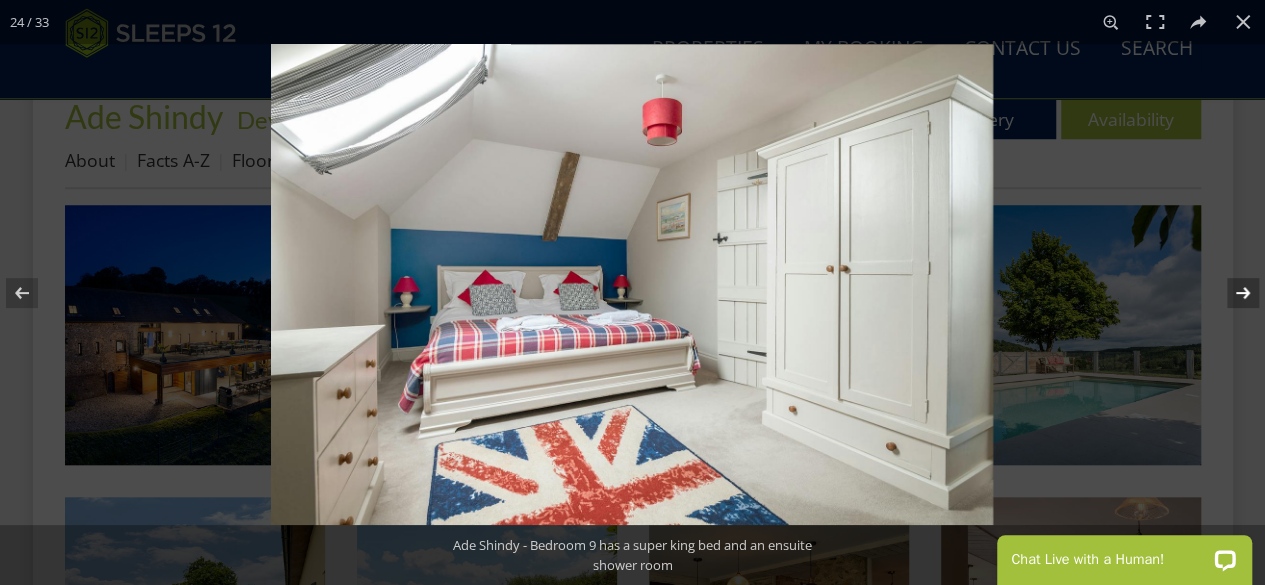 click at bounding box center [1230, 293] 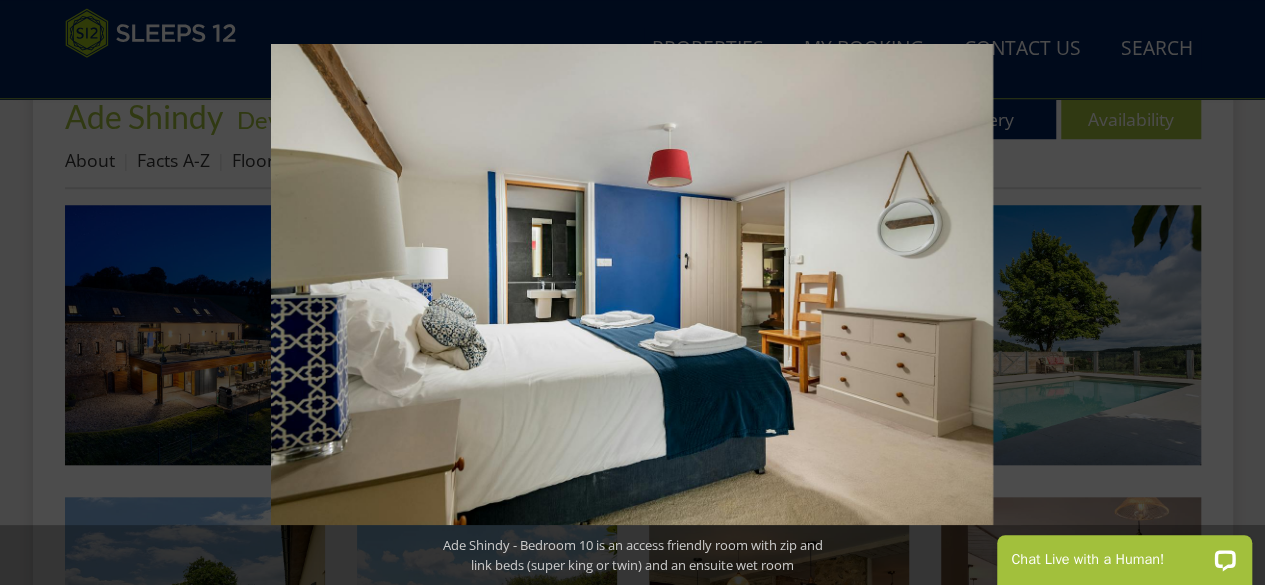 click at bounding box center (1230, 293) 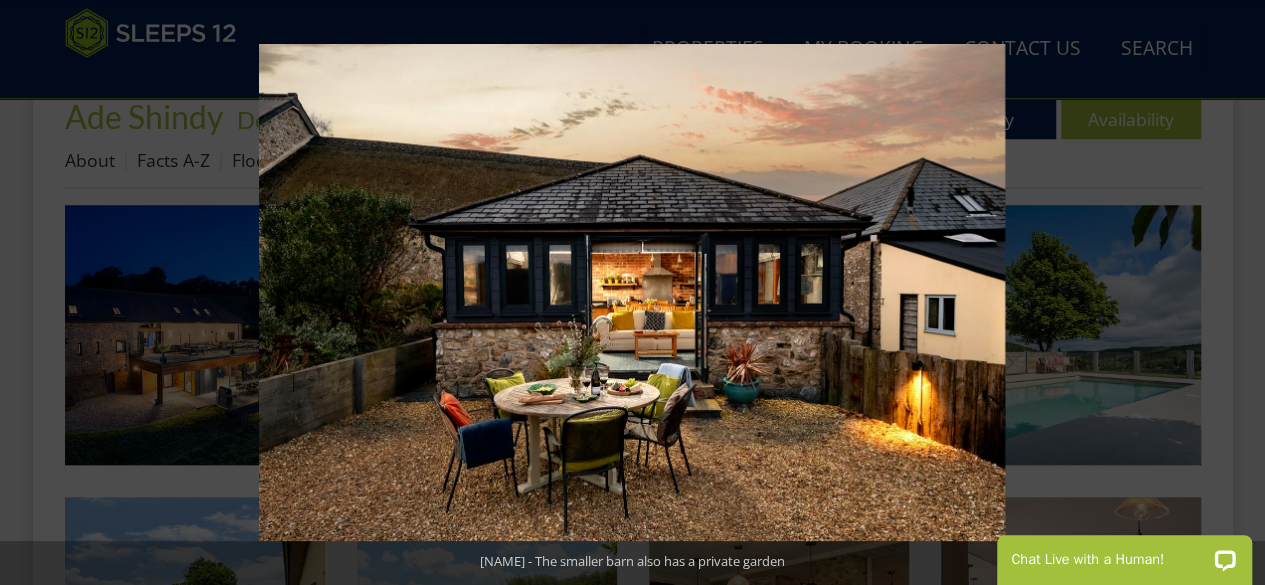 click at bounding box center (1230, 293) 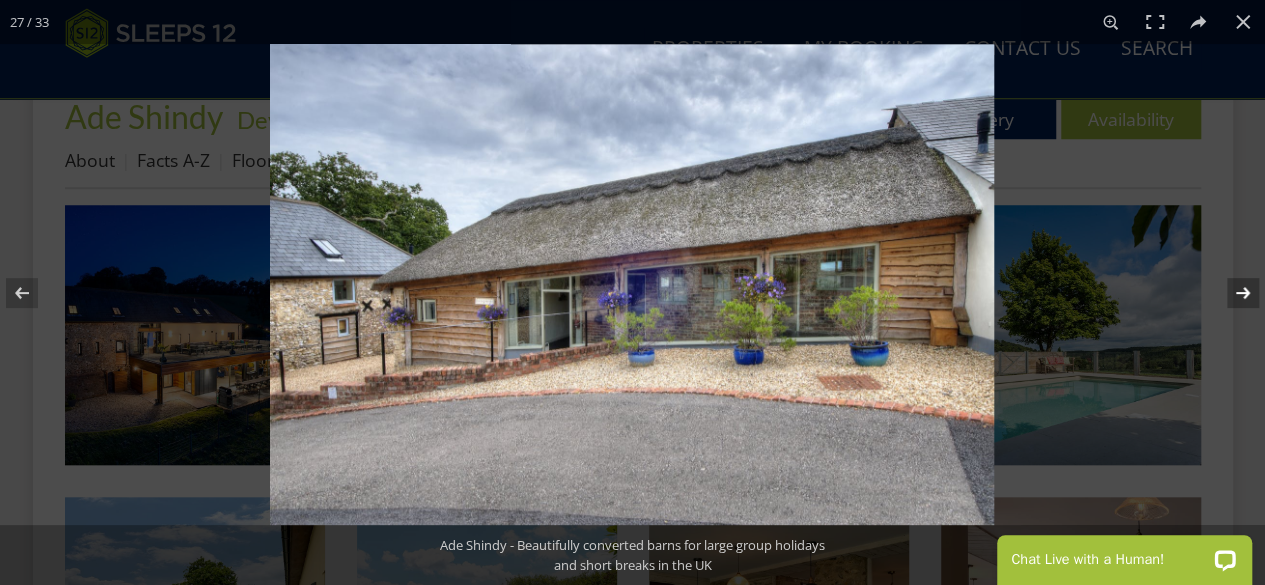 click at bounding box center [1230, 293] 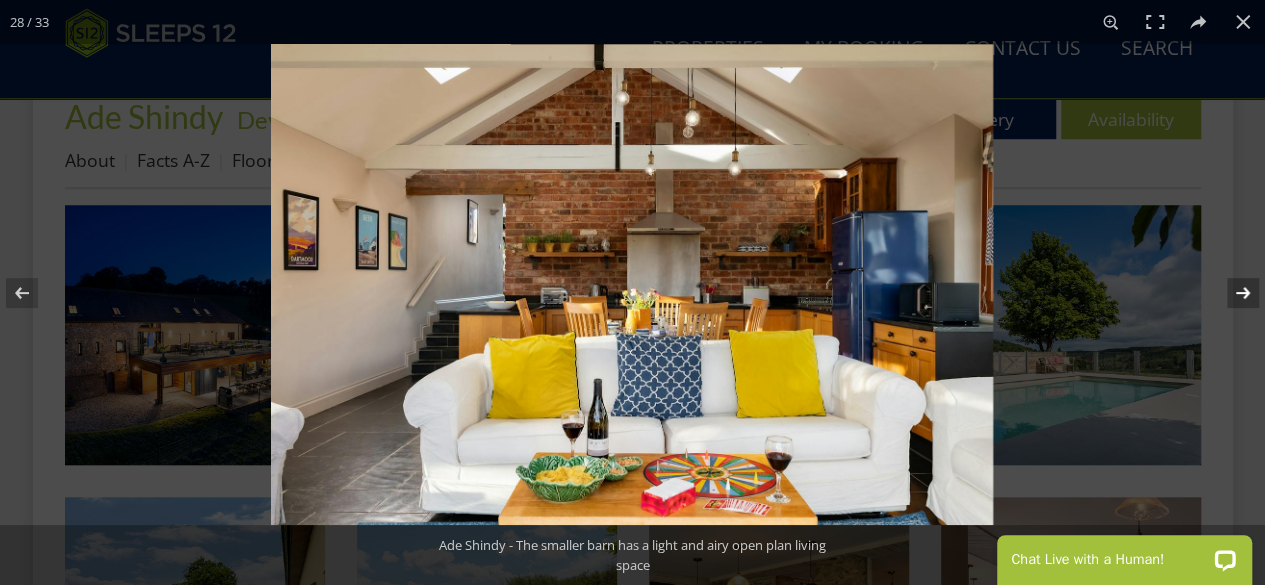 click at bounding box center [1230, 293] 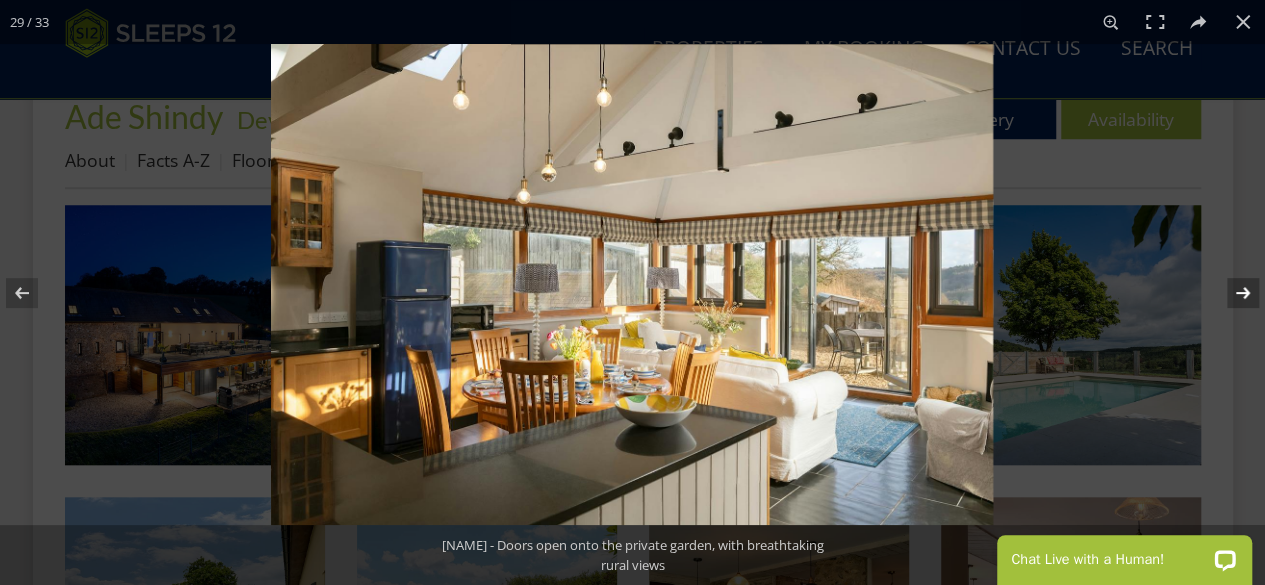 click at bounding box center (1230, 293) 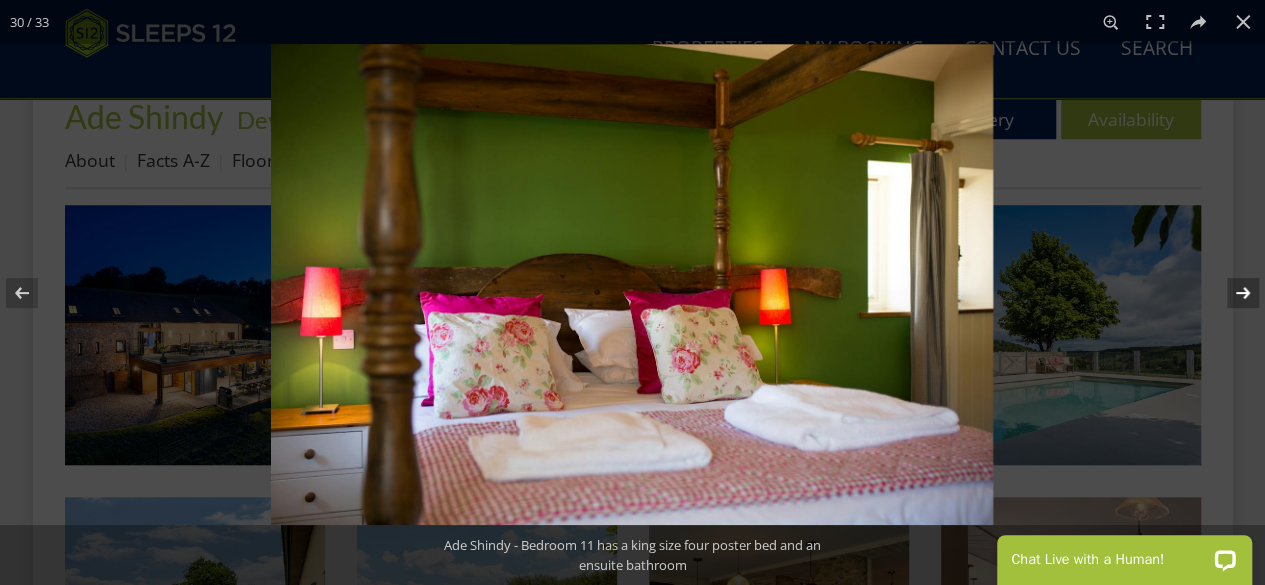 click at bounding box center [1230, 293] 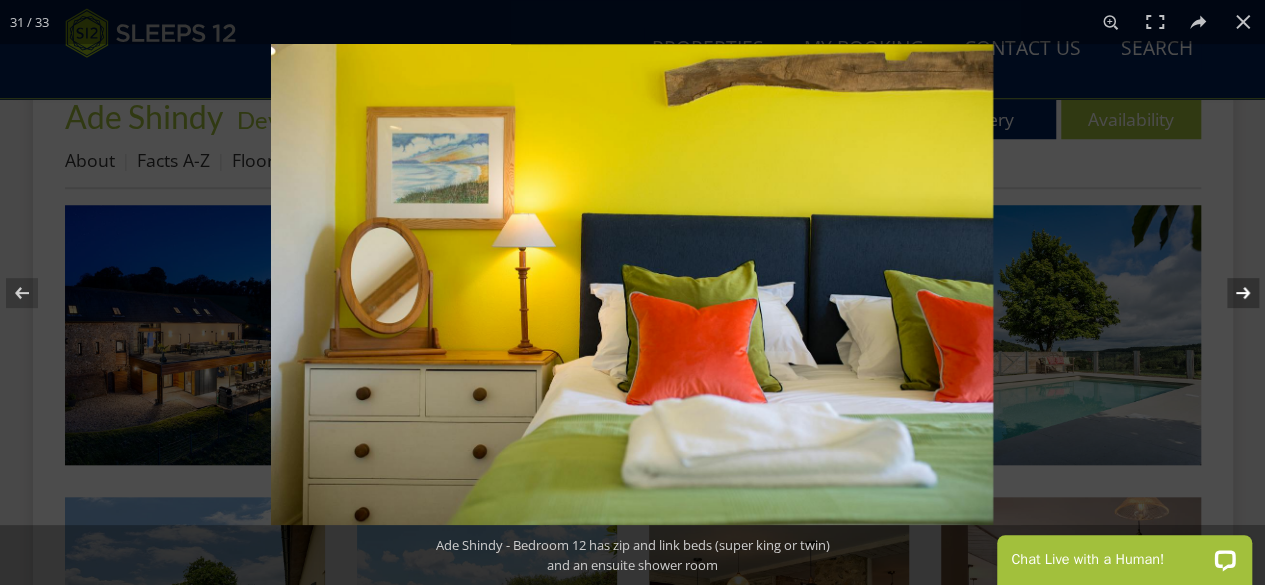 click at bounding box center [1230, 293] 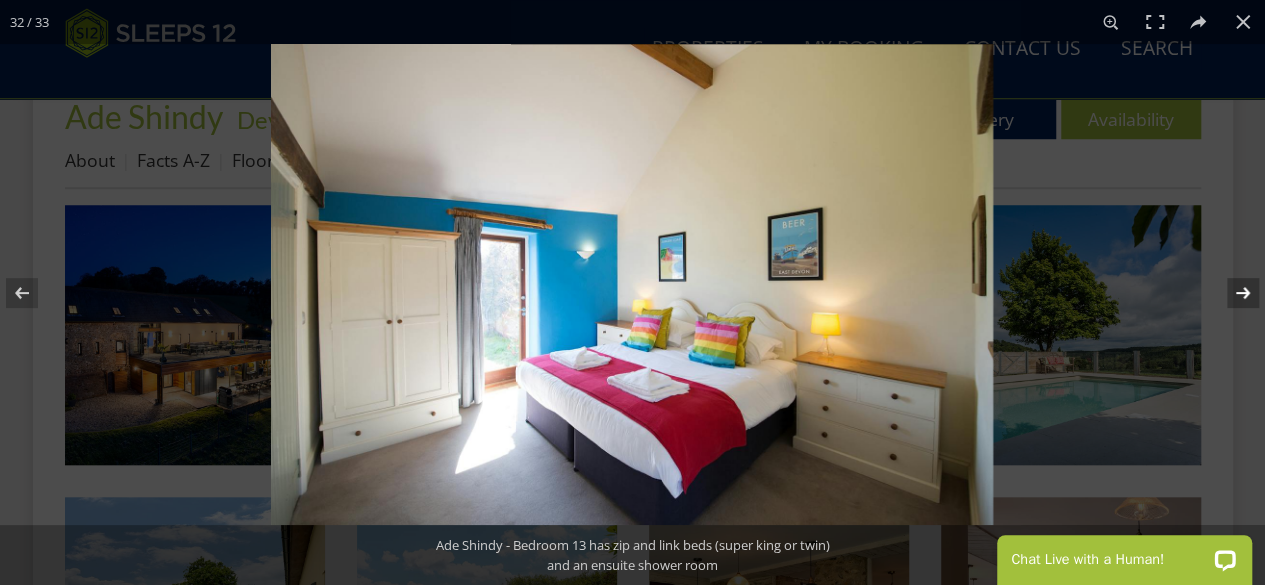 click at bounding box center (1230, 293) 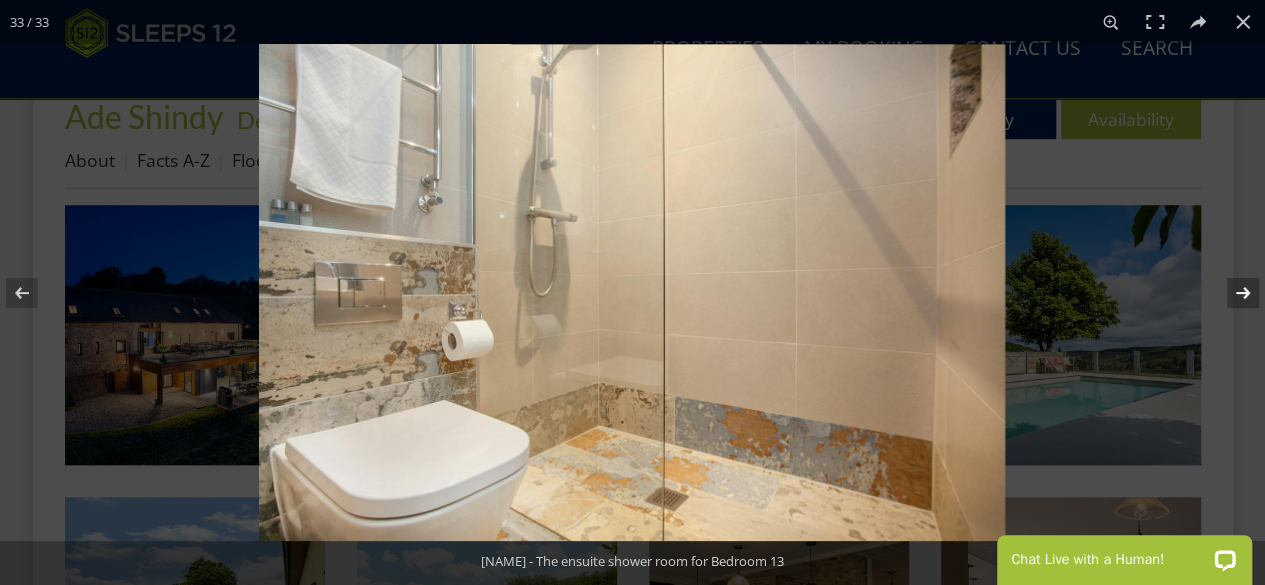 click at bounding box center (1230, 293) 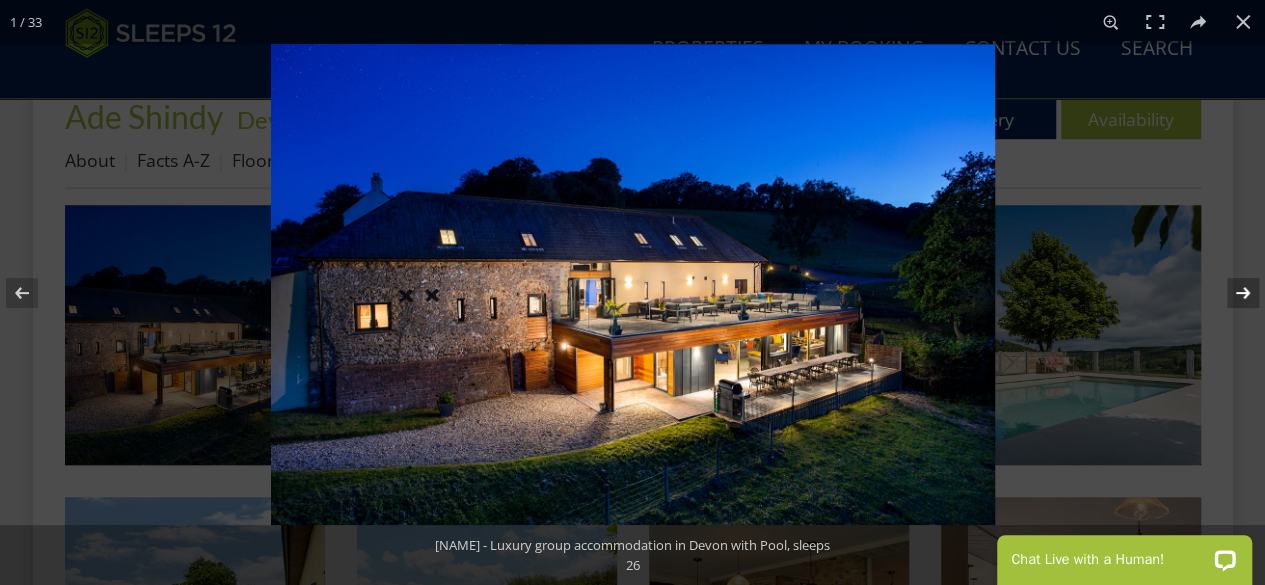 click at bounding box center [1230, 293] 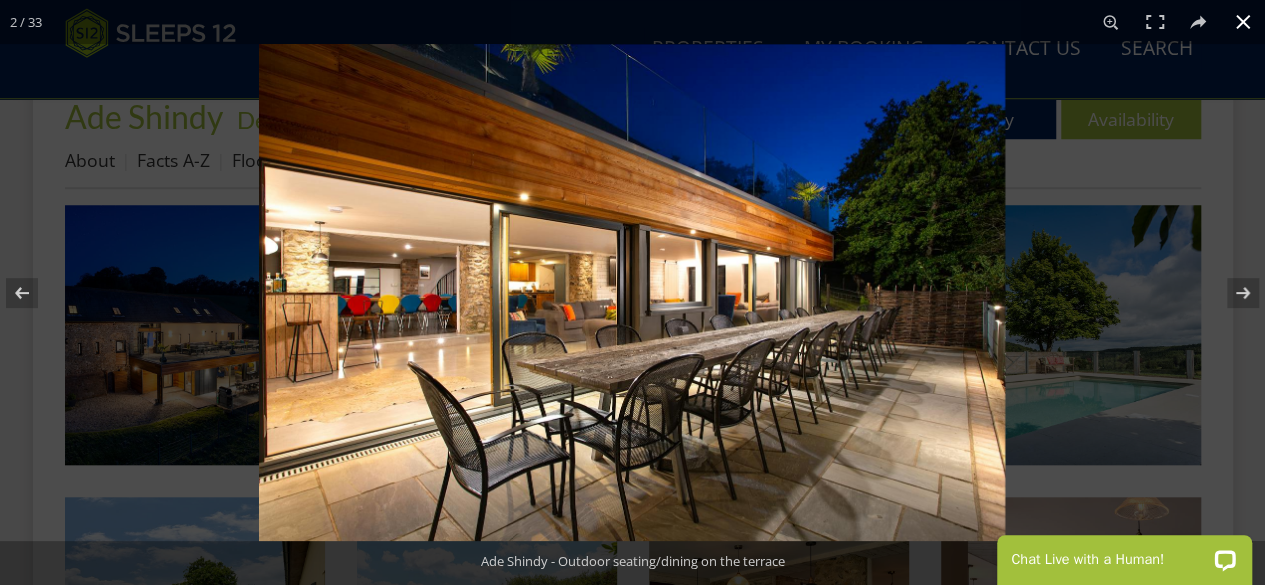 click at bounding box center [1243, 22] 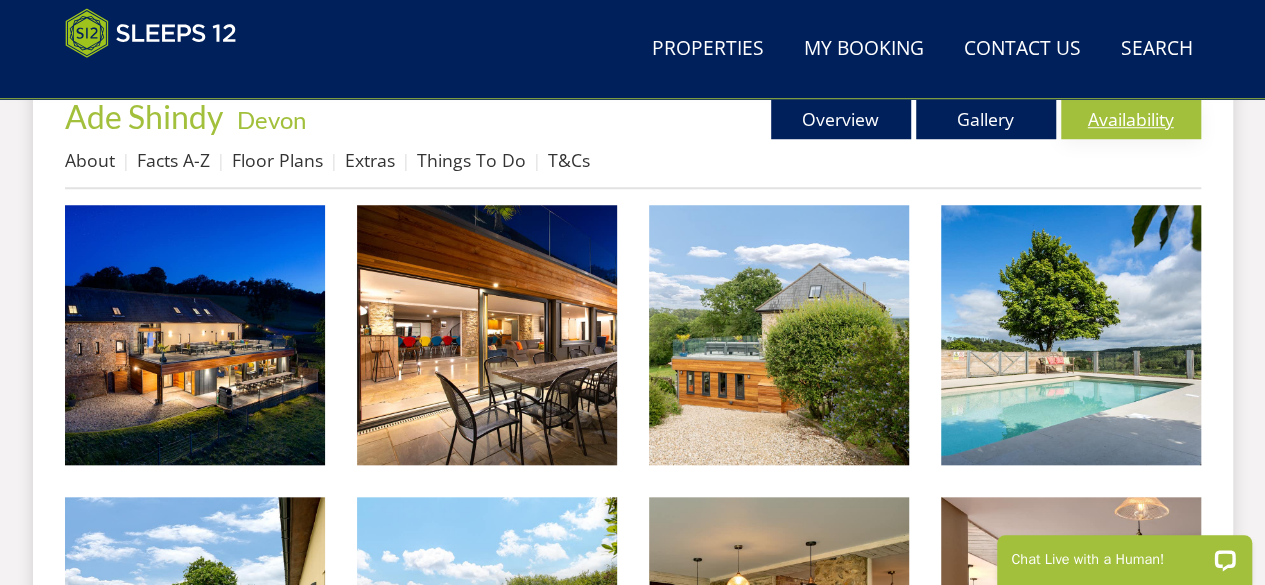 click on "Availability" at bounding box center (1131, 119) 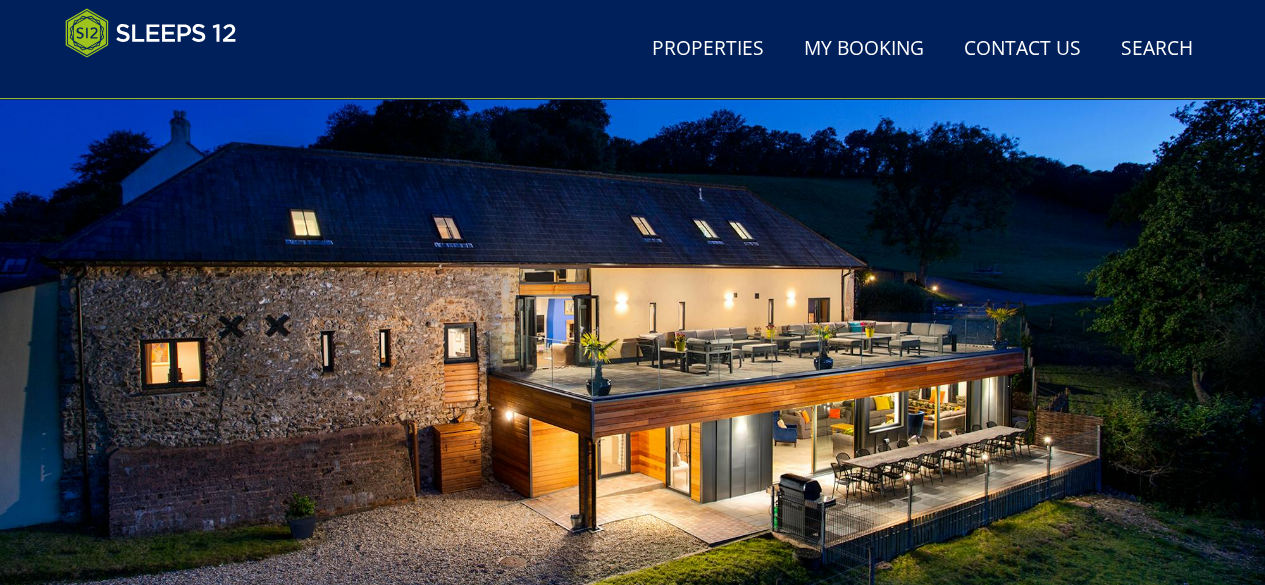 scroll, scrollTop: 306, scrollLeft: 0, axis: vertical 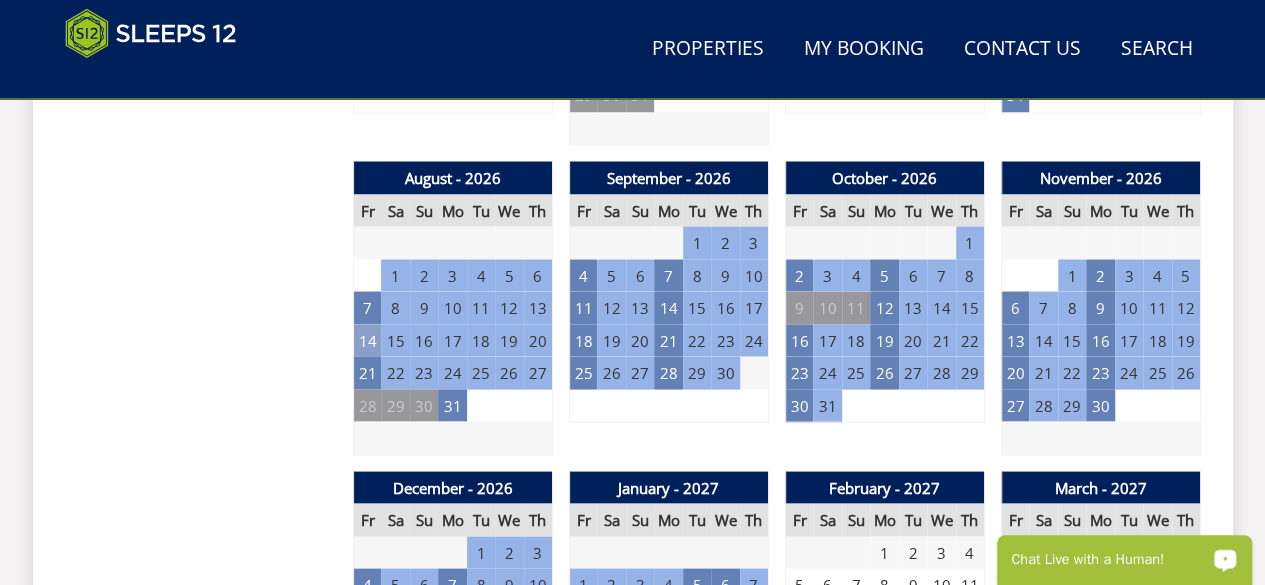 click on "14" at bounding box center (367, 340) 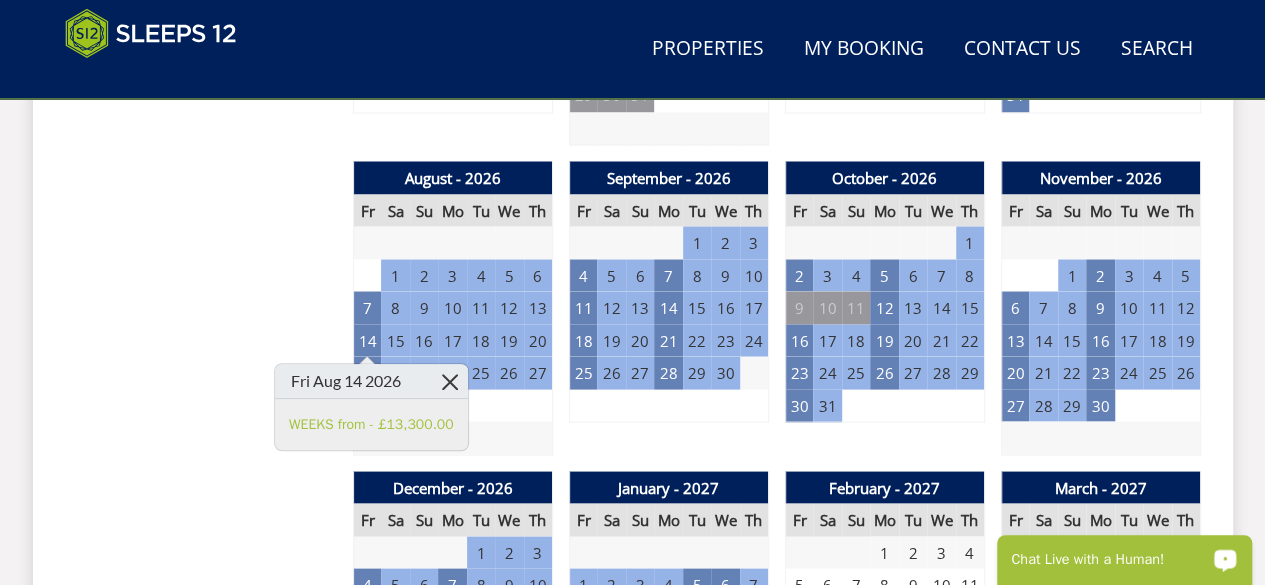 click at bounding box center [449, 381] 